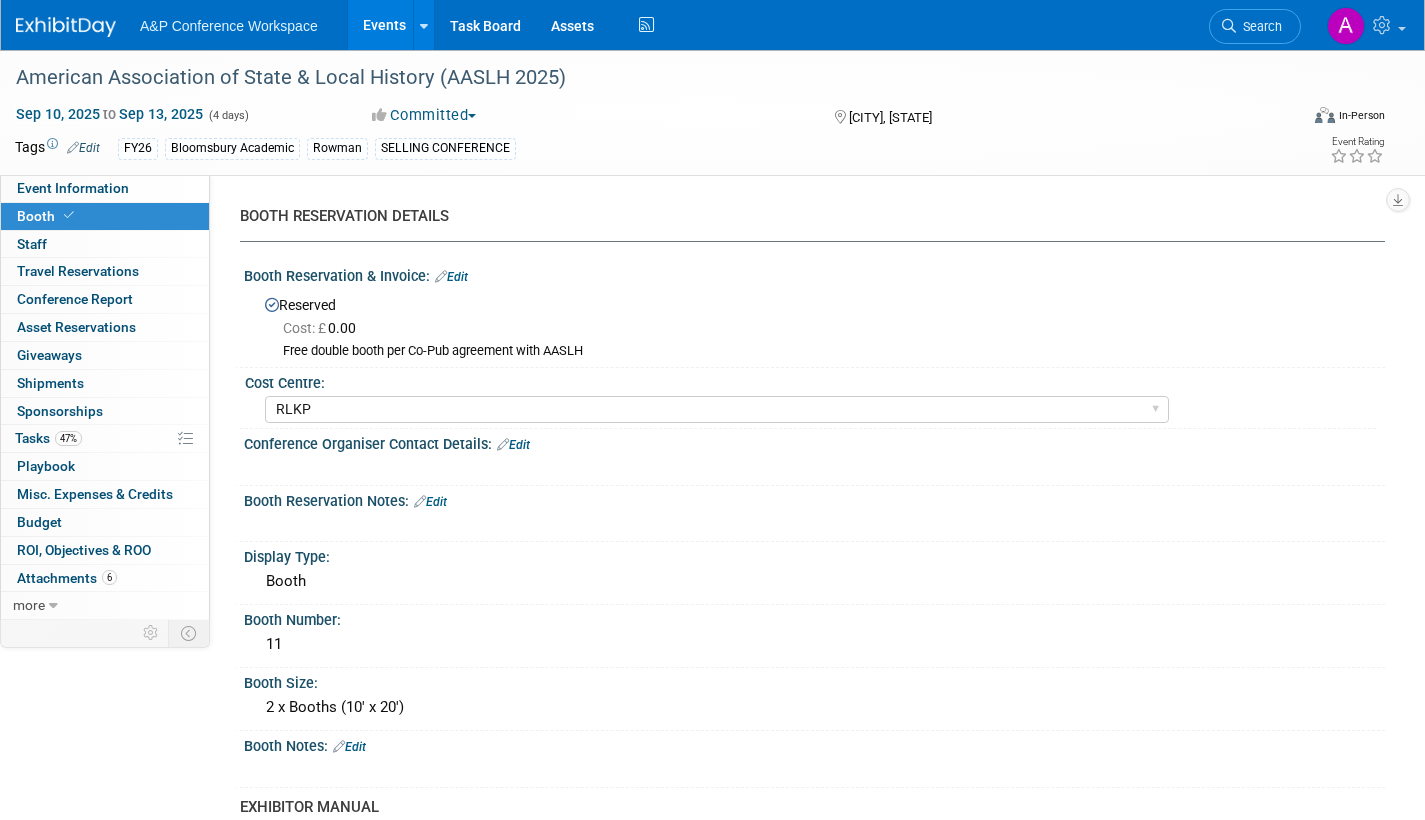 select on "RLKP" 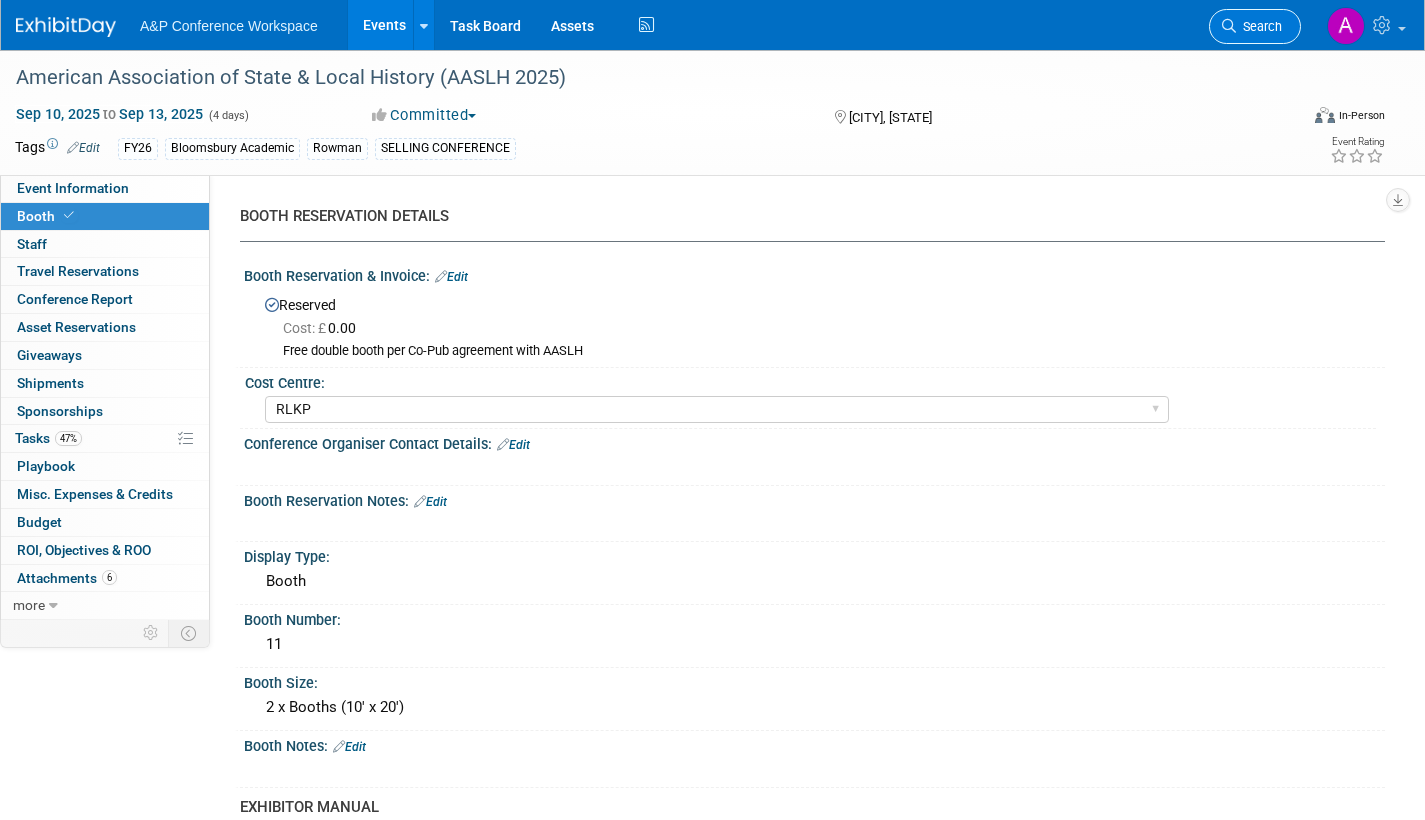 scroll, scrollTop: 0, scrollLeft: 0, axis: both 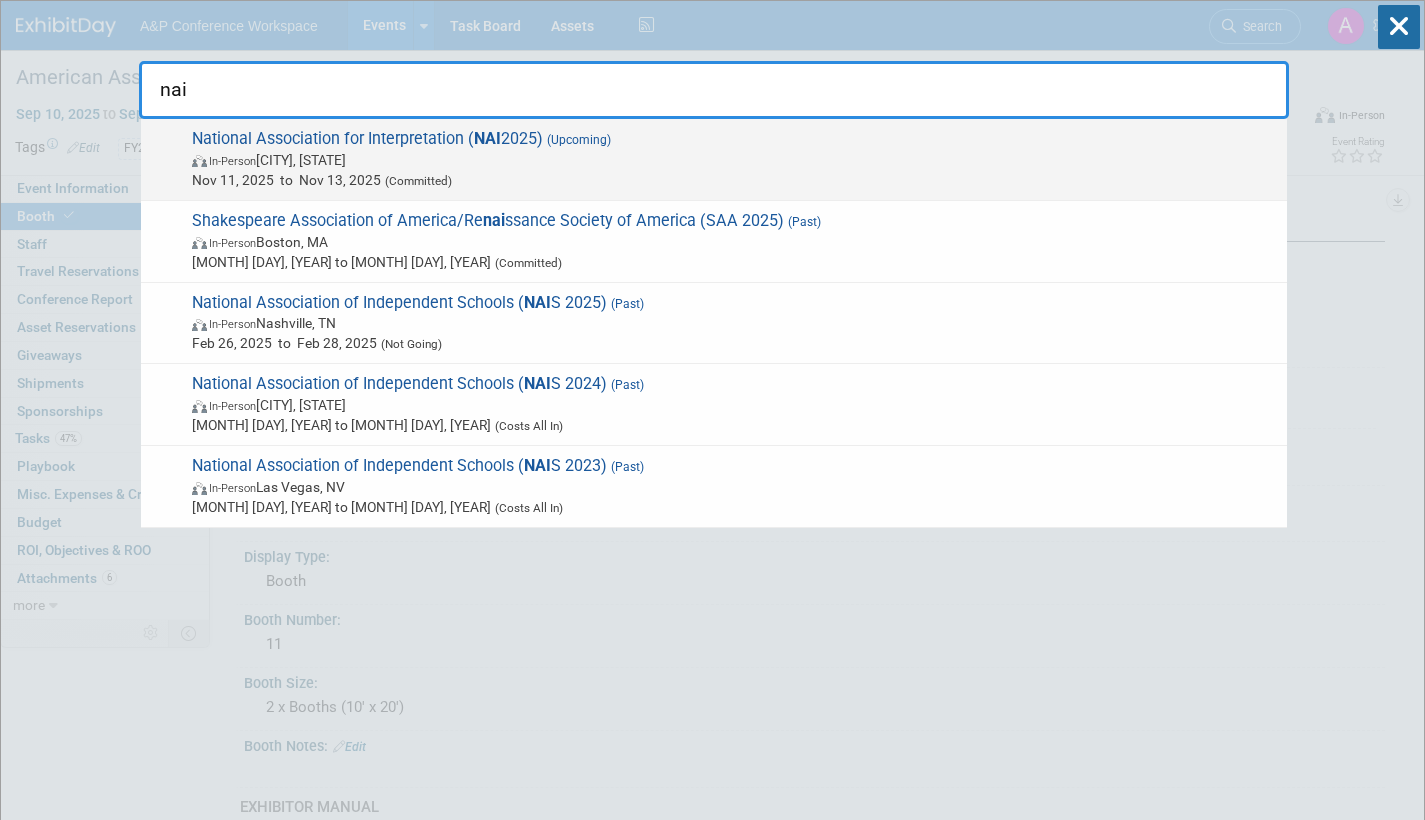 type on "nai" 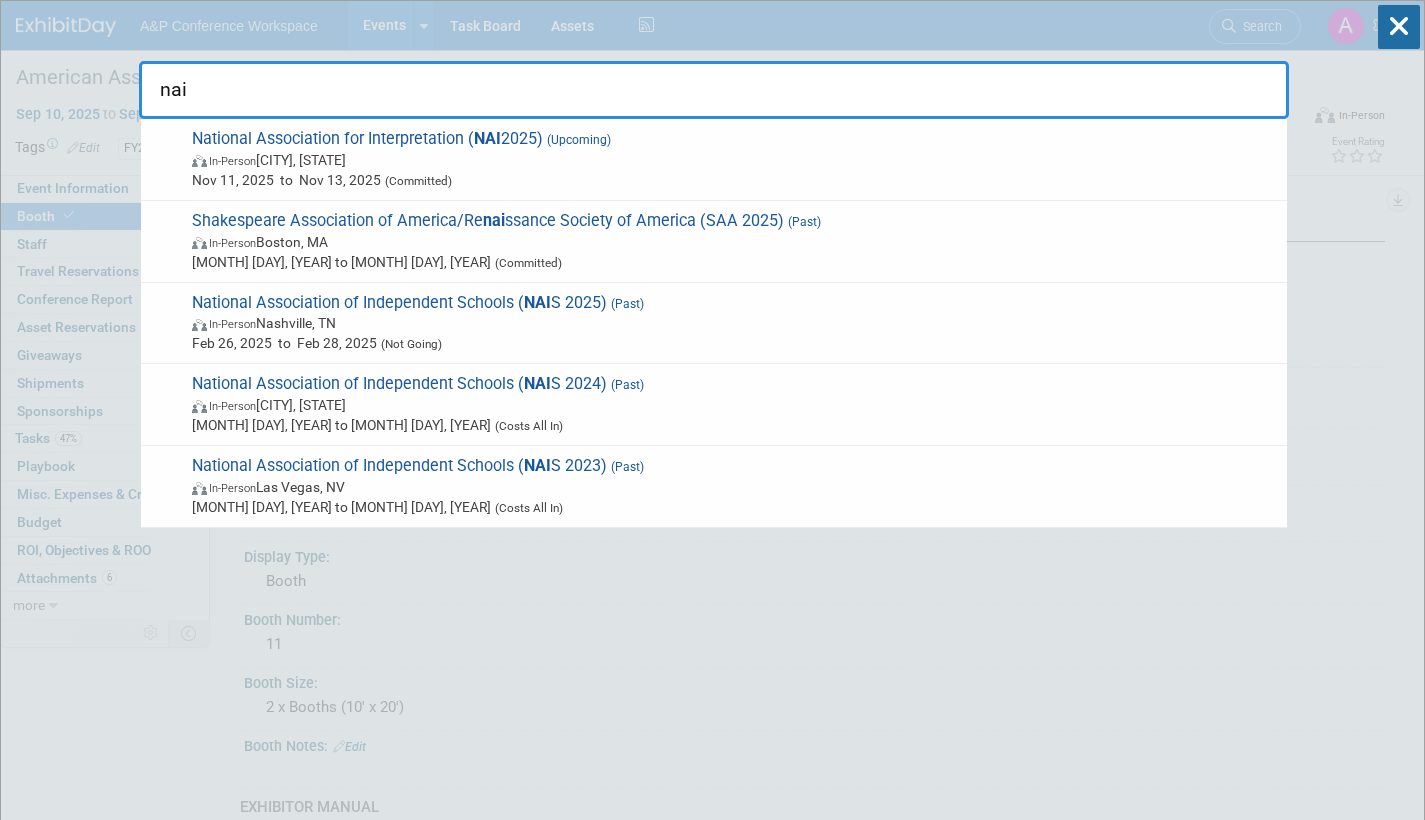 click on "National Association for Interpretation ( NAI  2025)  (Upcoming)  In-Person    [CITY], [STATE] [MONTH] [DAY], [YEAR]  (Committed)" at bounding box center (731, 159) 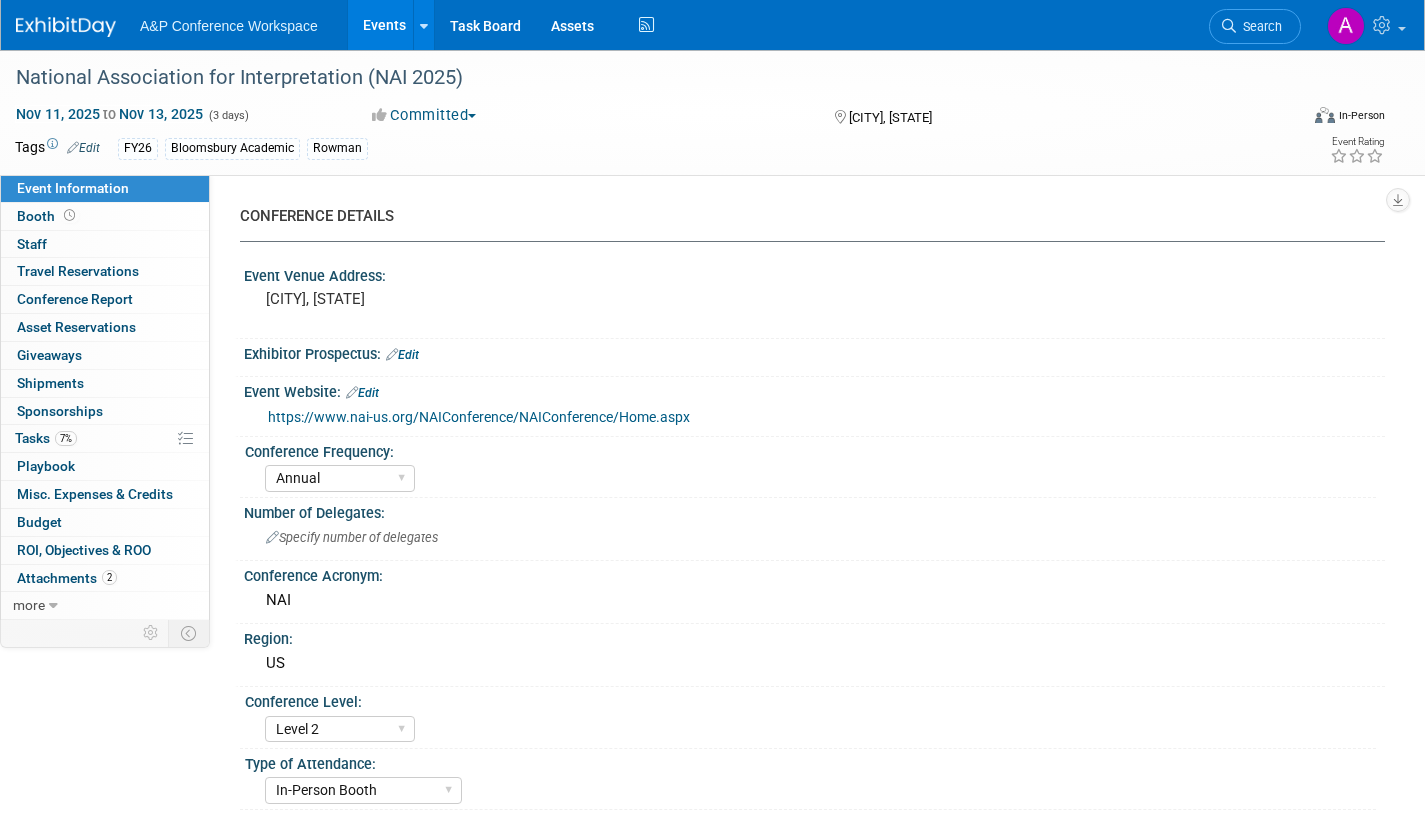 select on "Annual" 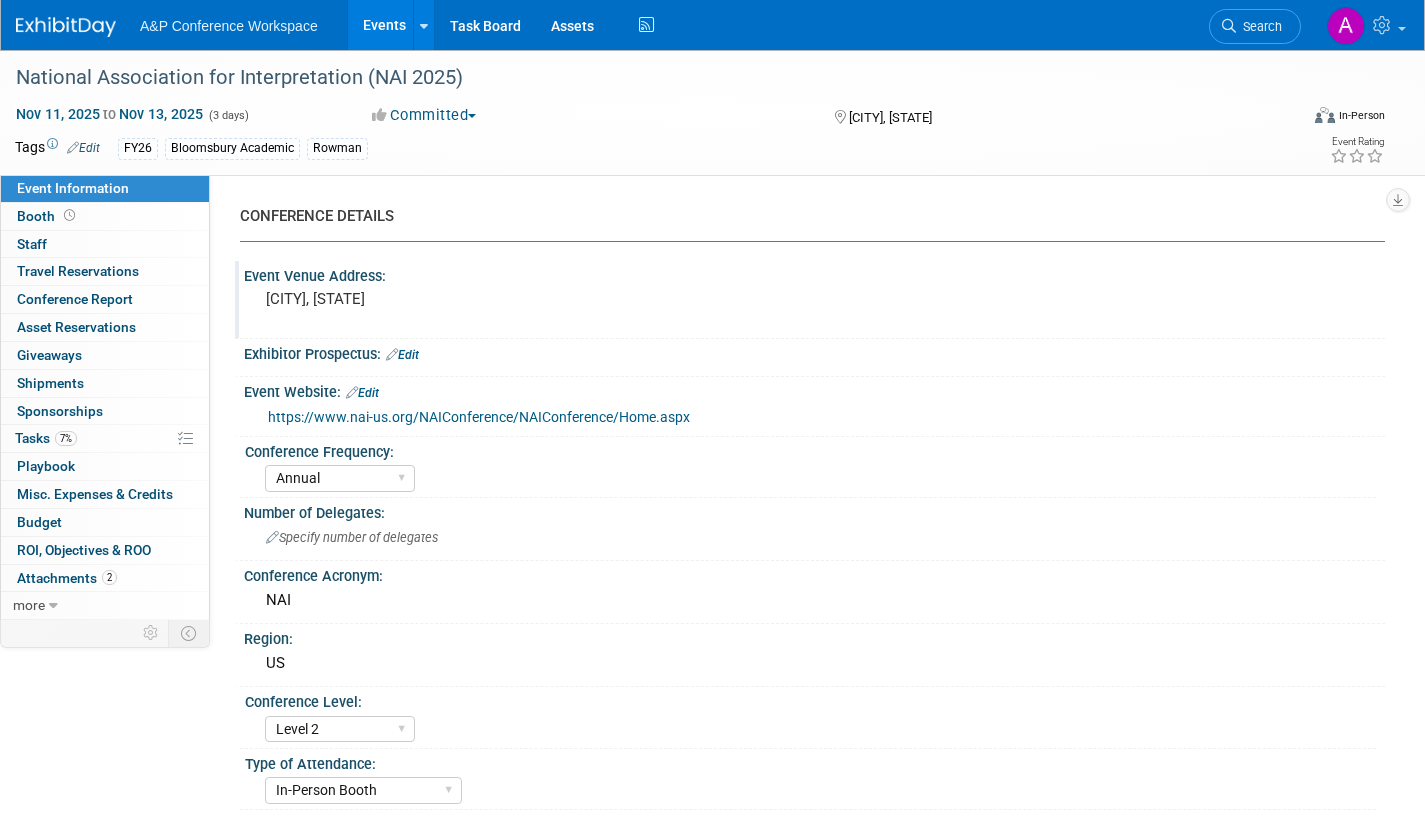 scroll, scrollTop: 0, scrollLeft: 0, axis: both 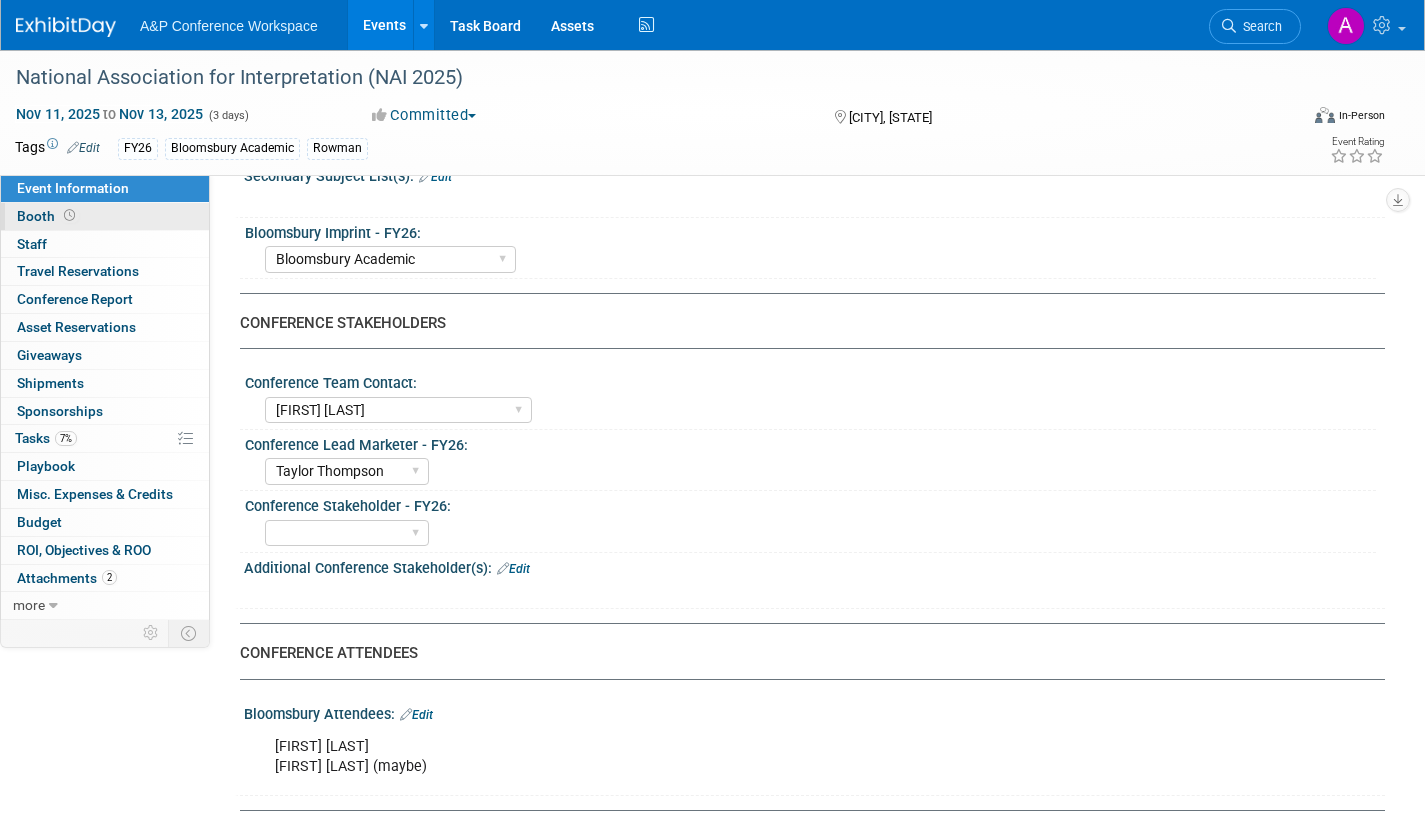 click on "Booth" at bounding box center (48, 216) 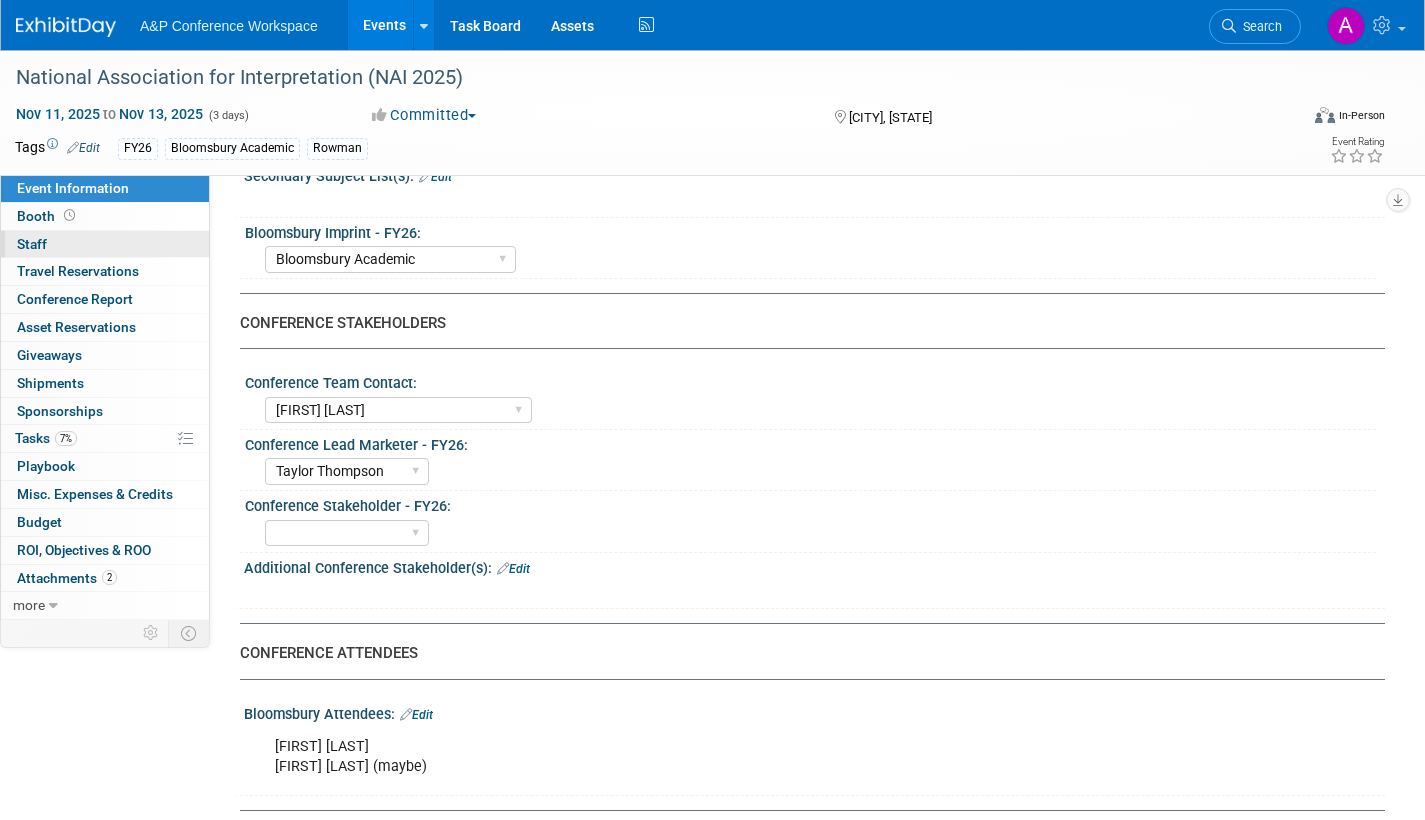 scroll, scrollTop: 0, scrollLeft: 0, axis: both 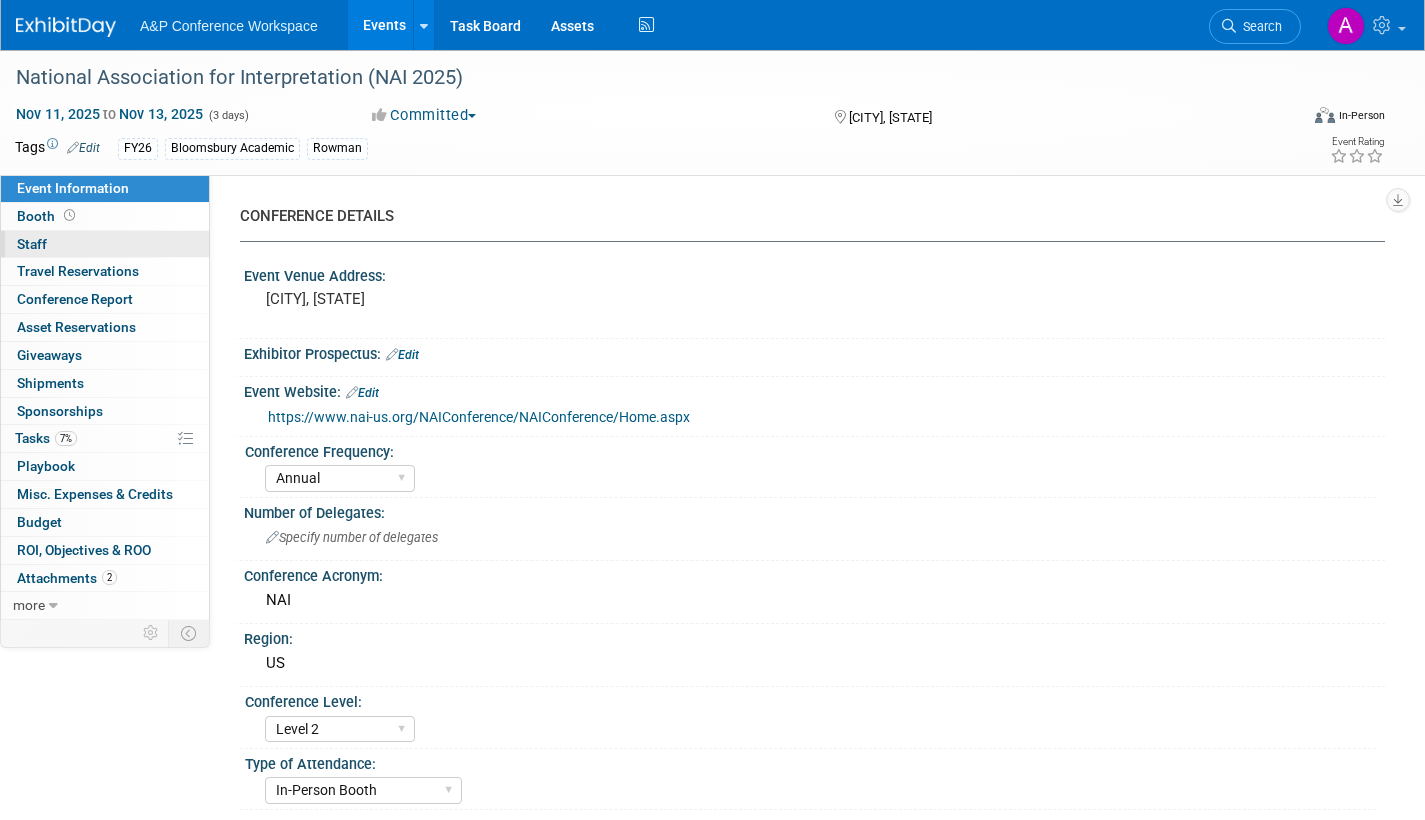 select on "RLKP" 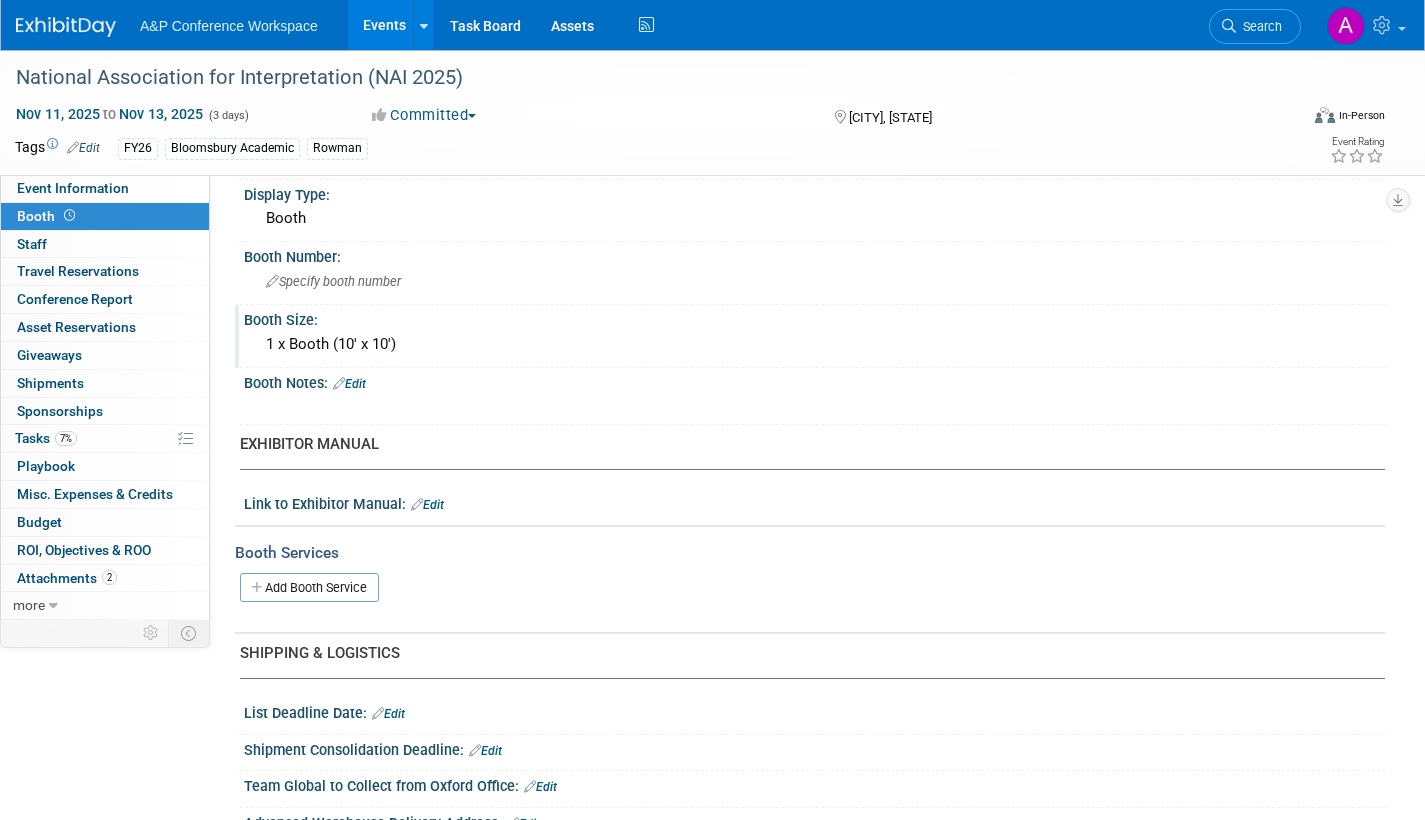 scroll, scrollTop: 0, scrollLeft: 0, axis: both 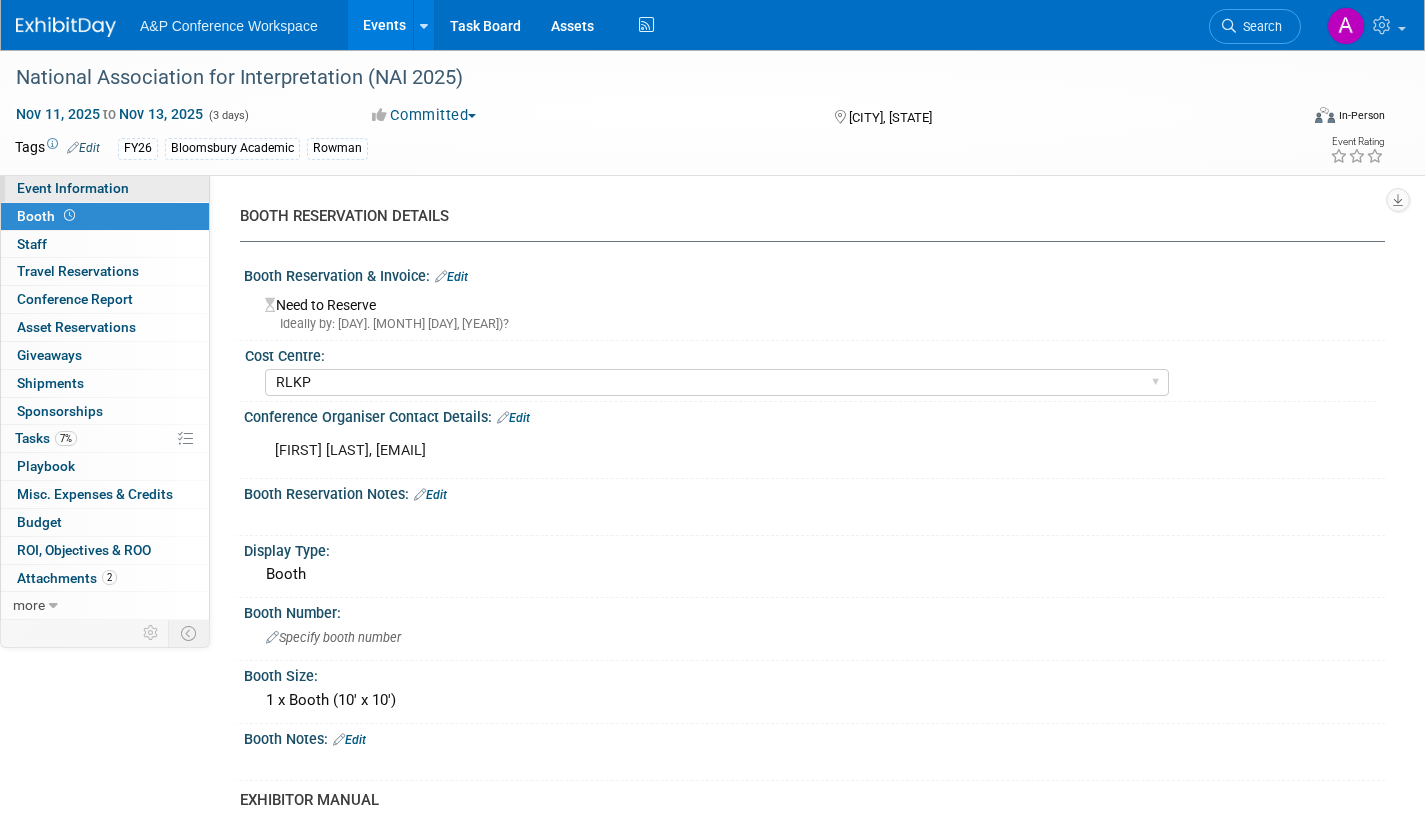 click on "Event Information" at bounding box center [73, 188] 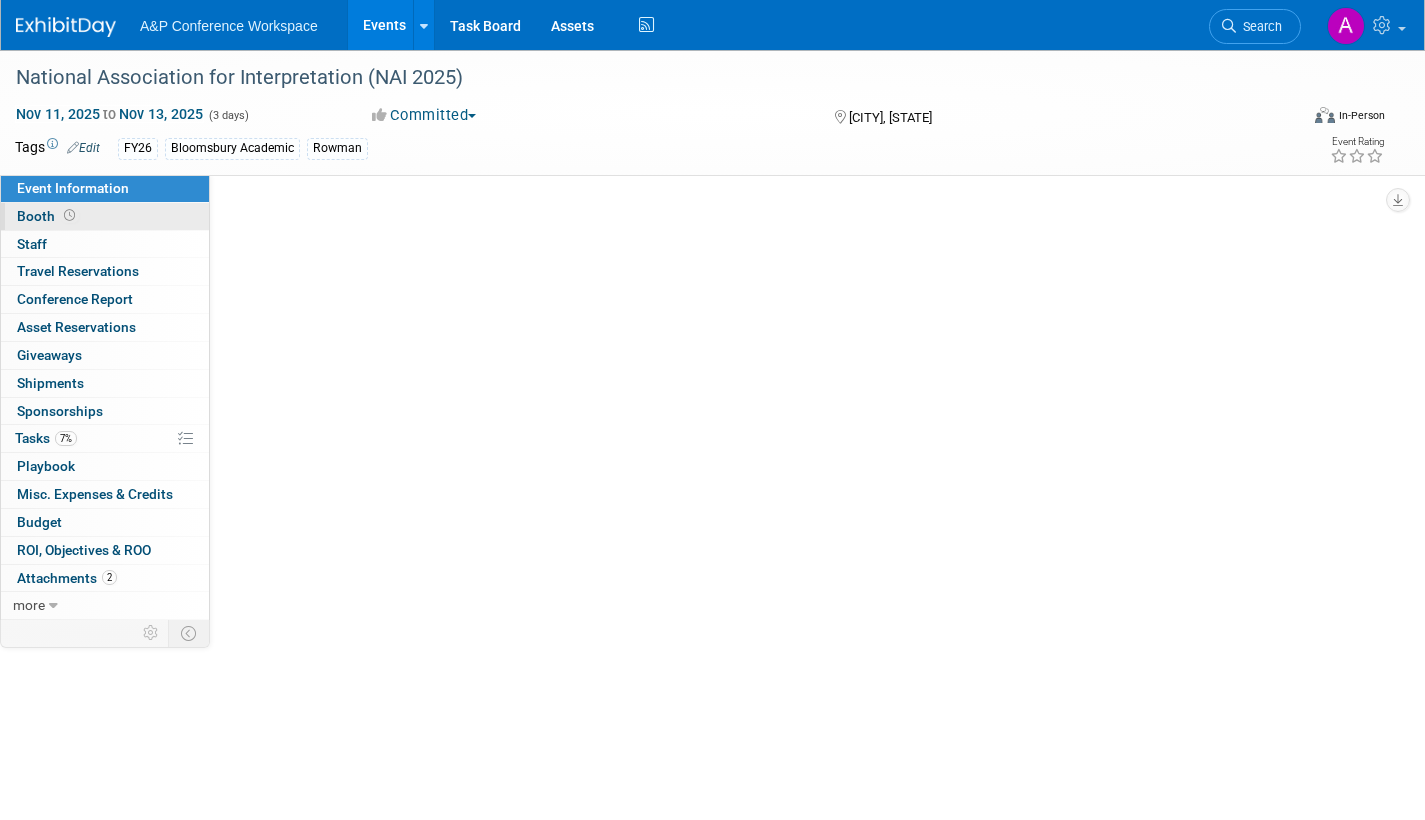 select on "Annual" 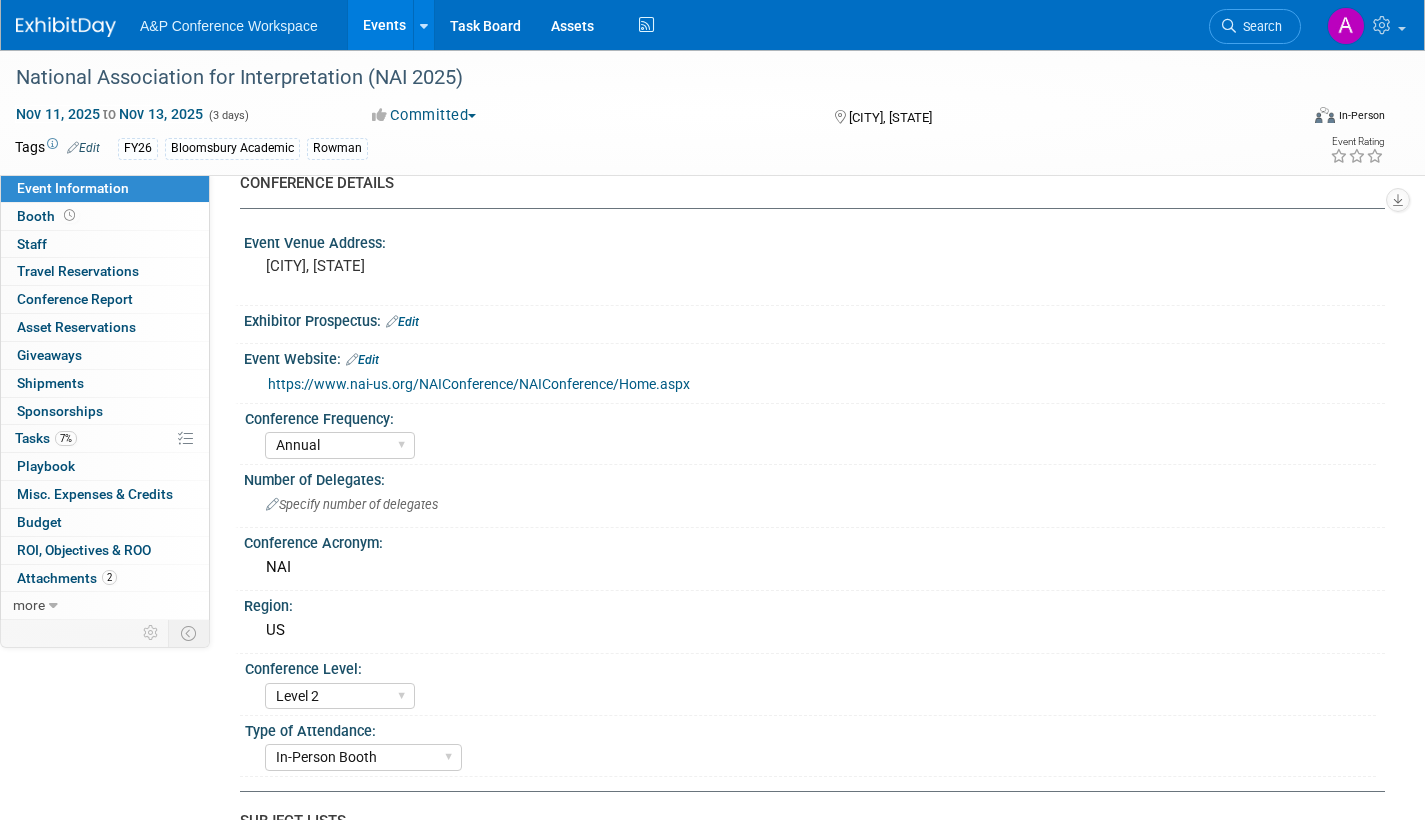 scroll, scrollTop: 0, scrollLeft: 0, axis: both 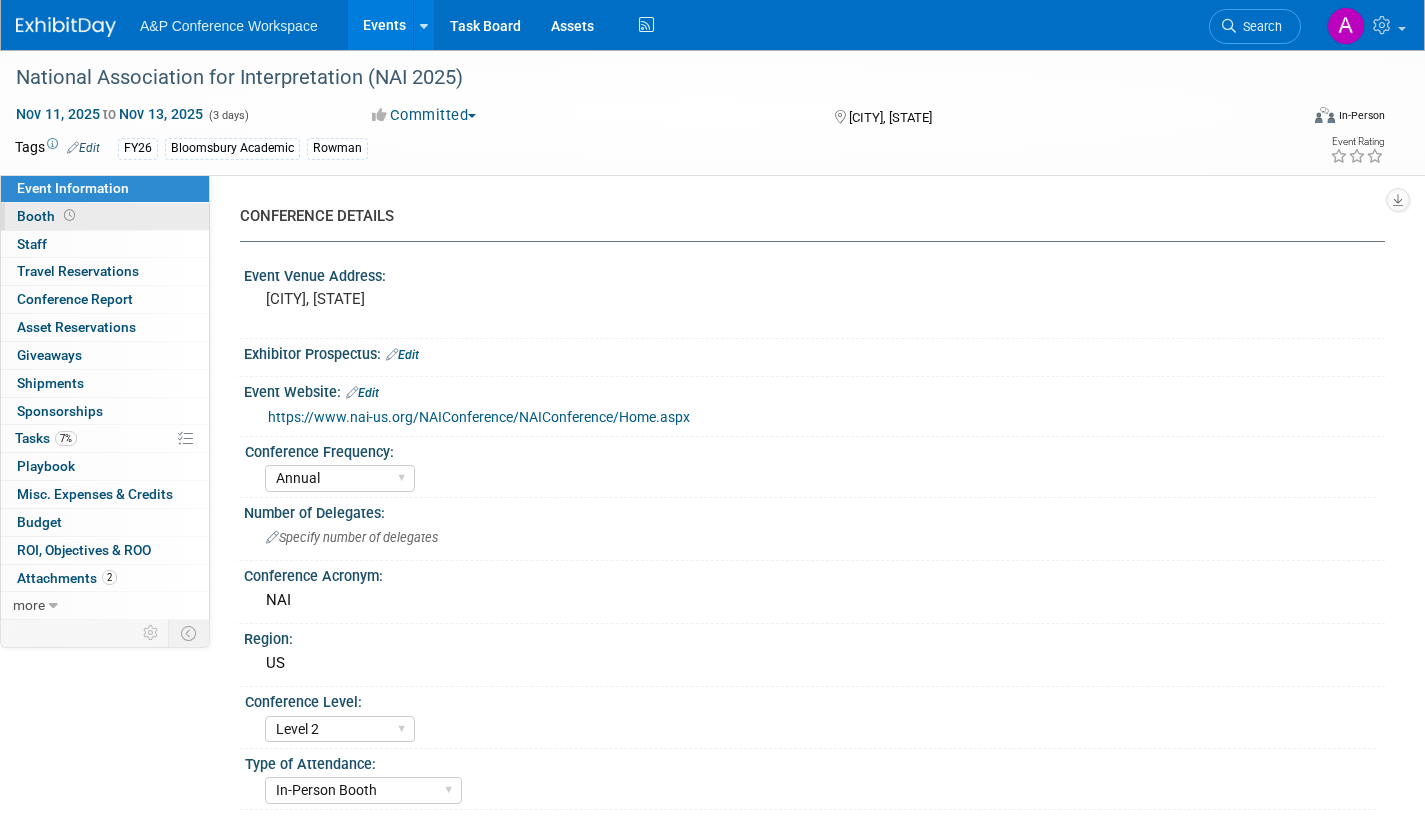 click on "Booth" at bounding box center [48, 216] 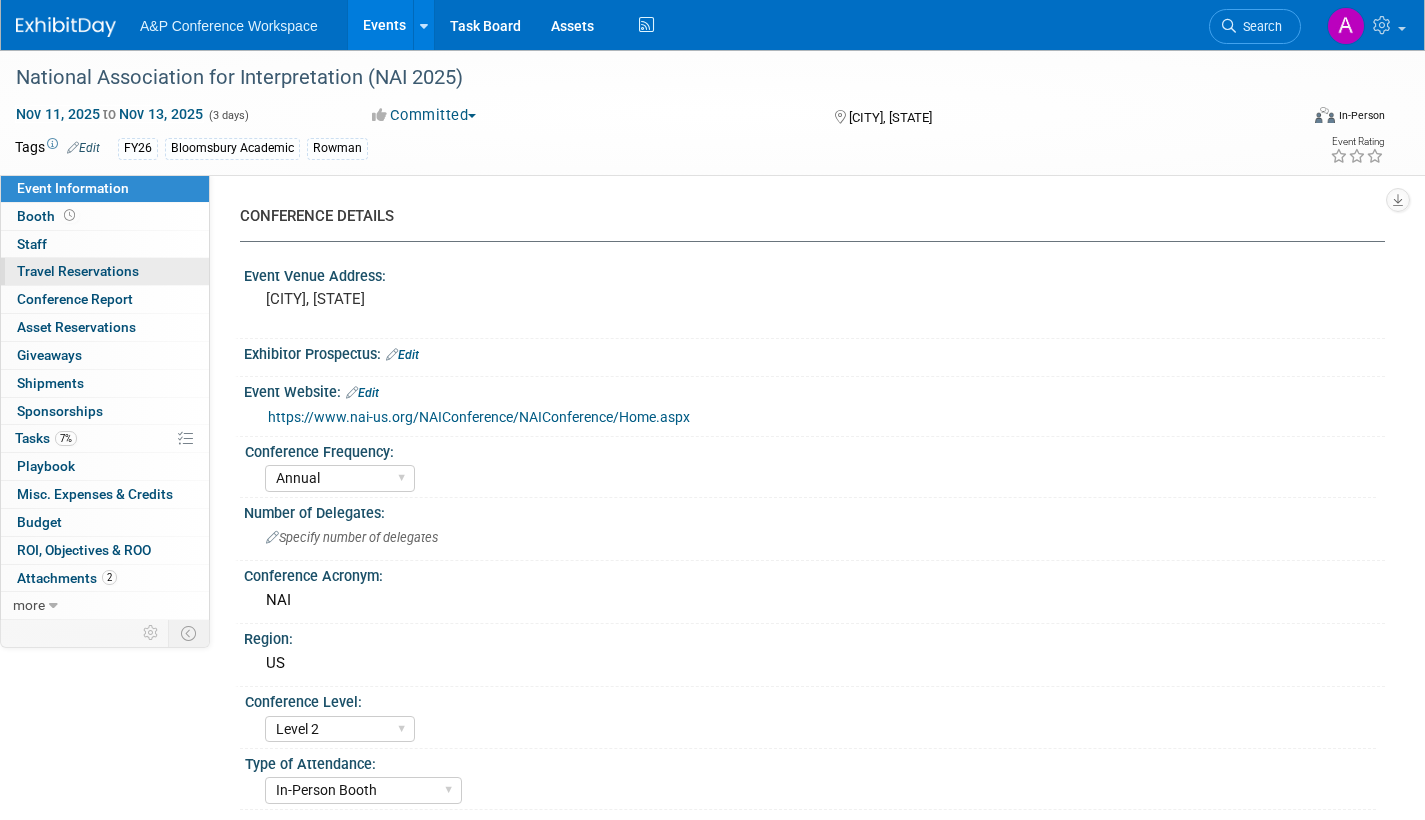 select on "RLKP" 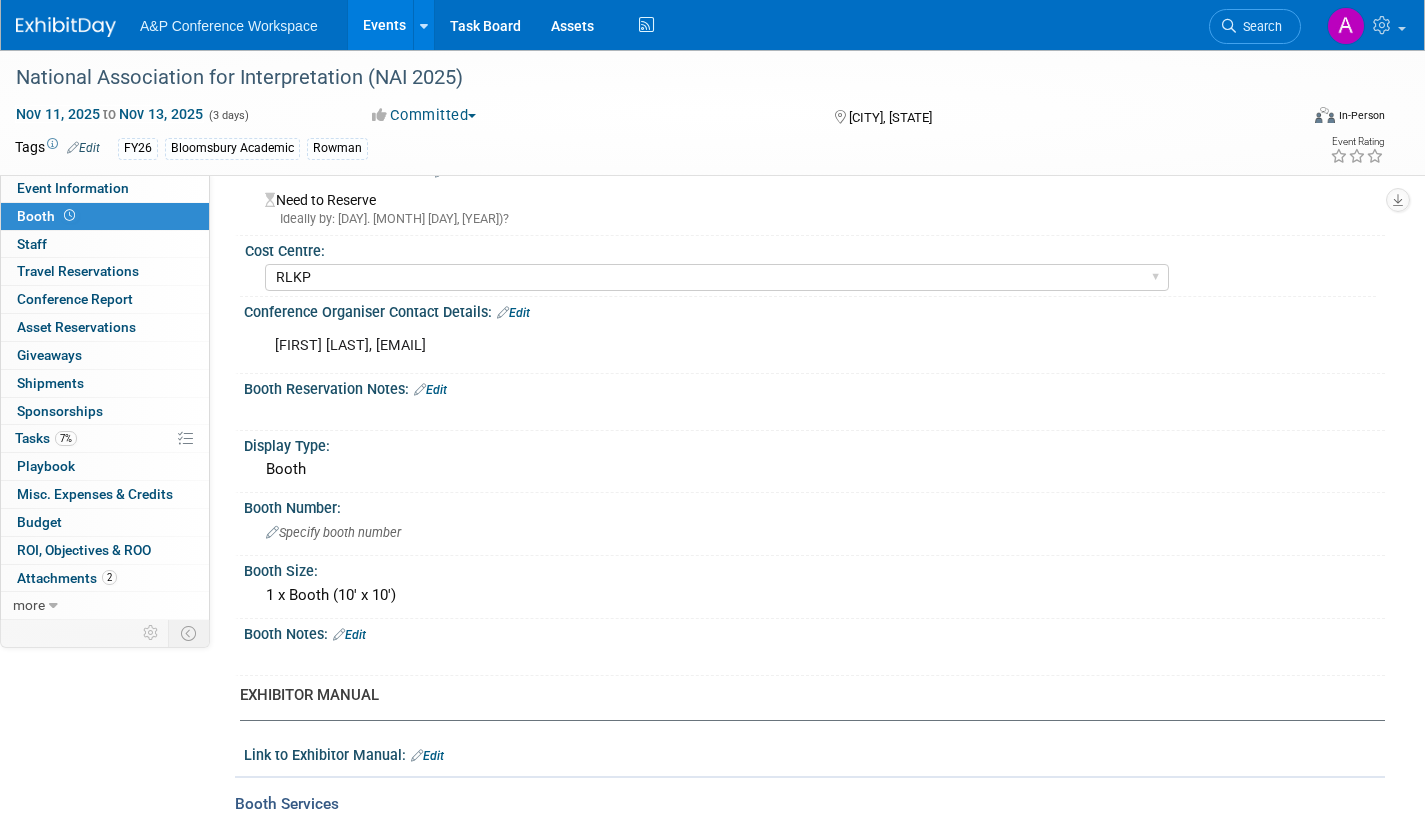 scroll, scrollTop: 0, scrollLeft: 0, axis: both 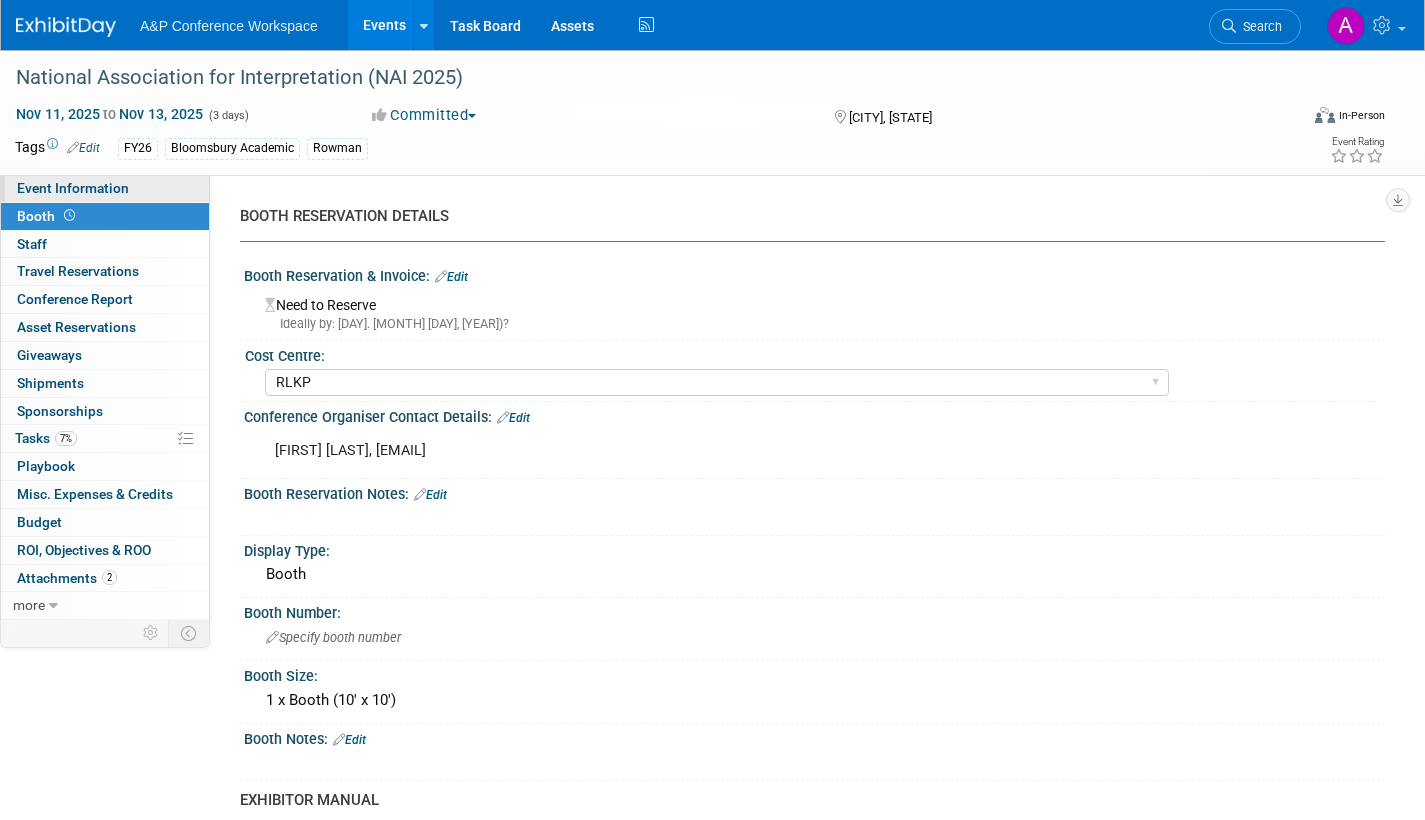 click on "Event Information" at bounding box center (73, 188) 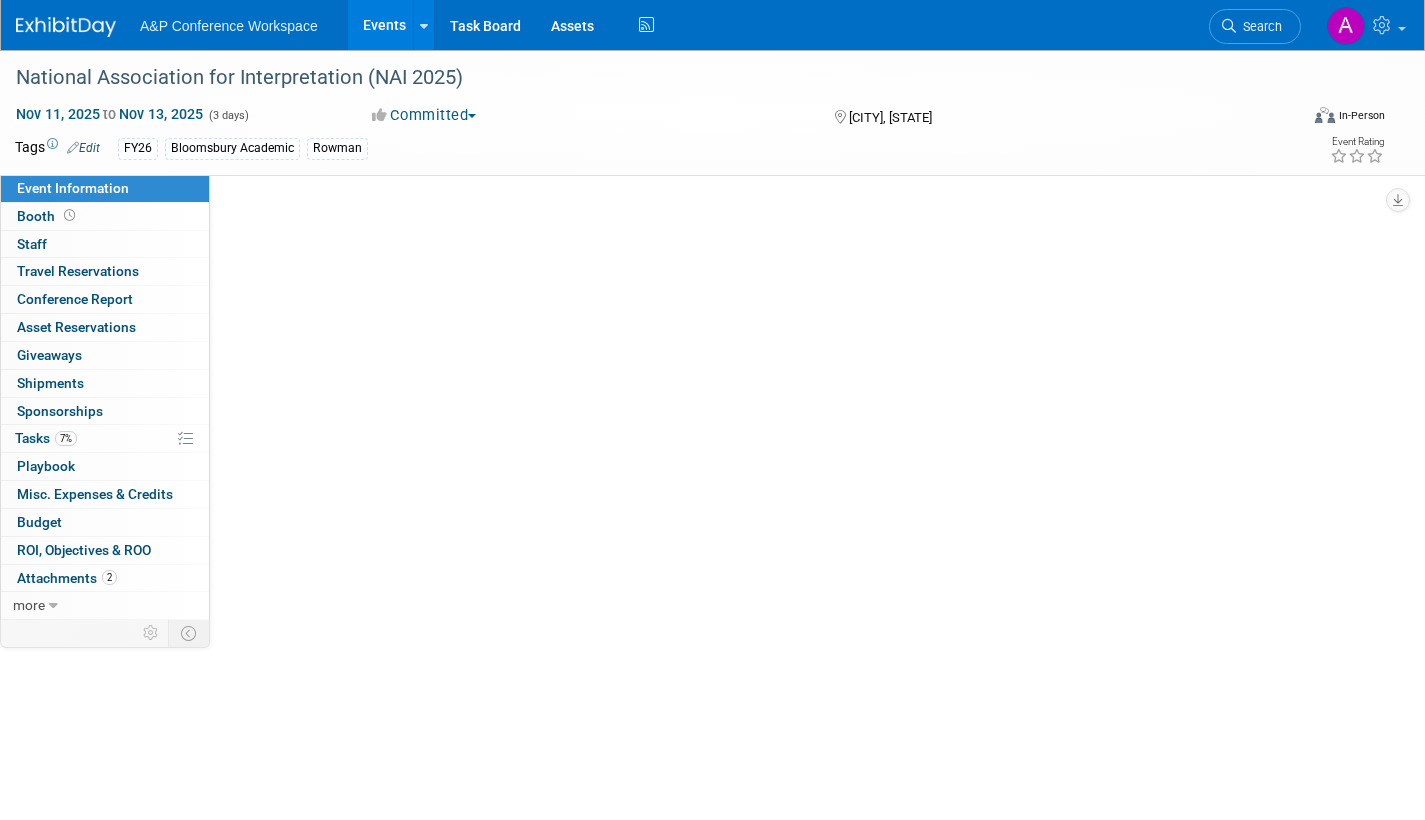 select on "Annual" 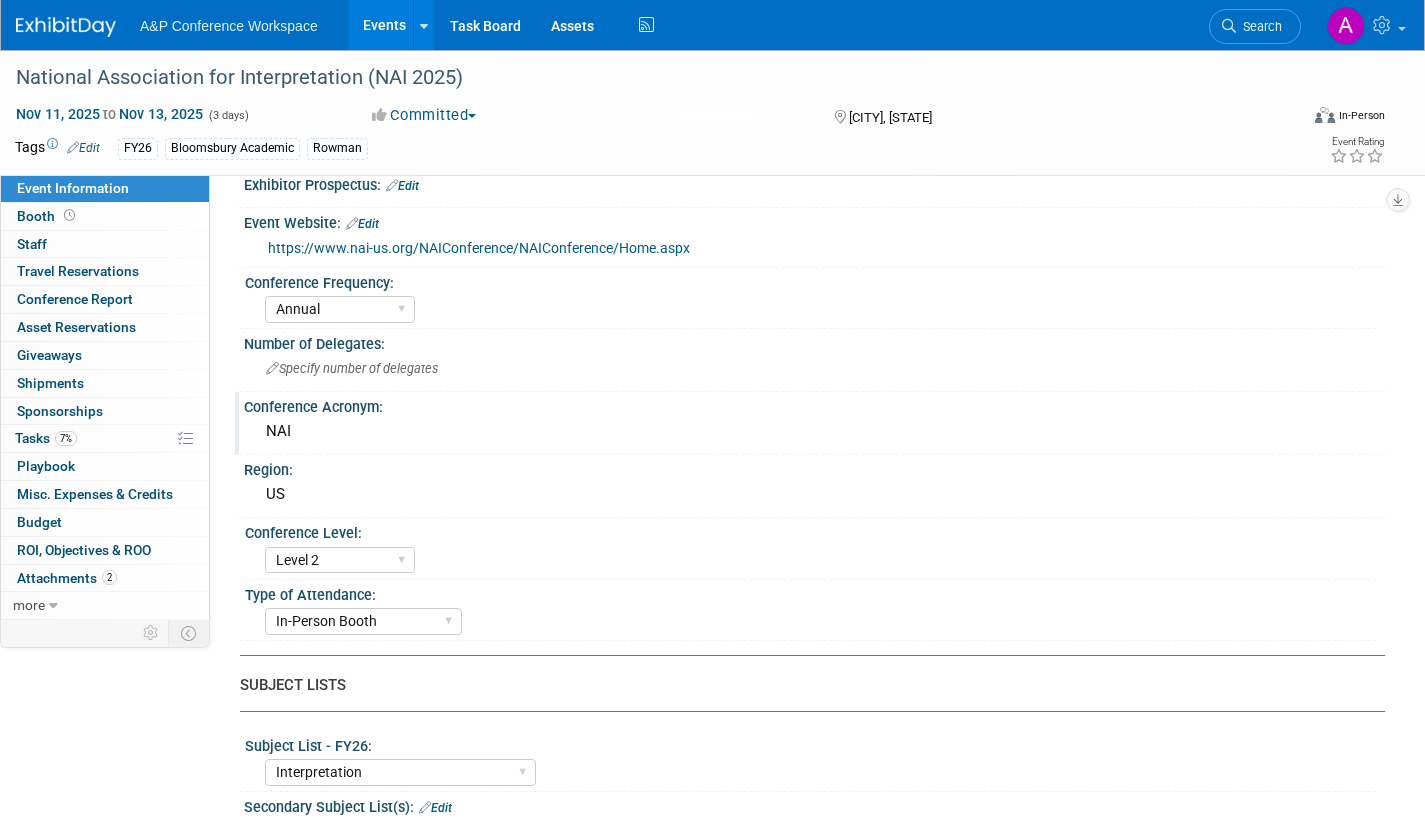 scroll, scrollTop: 0, scrollLeft: 0, axis: both 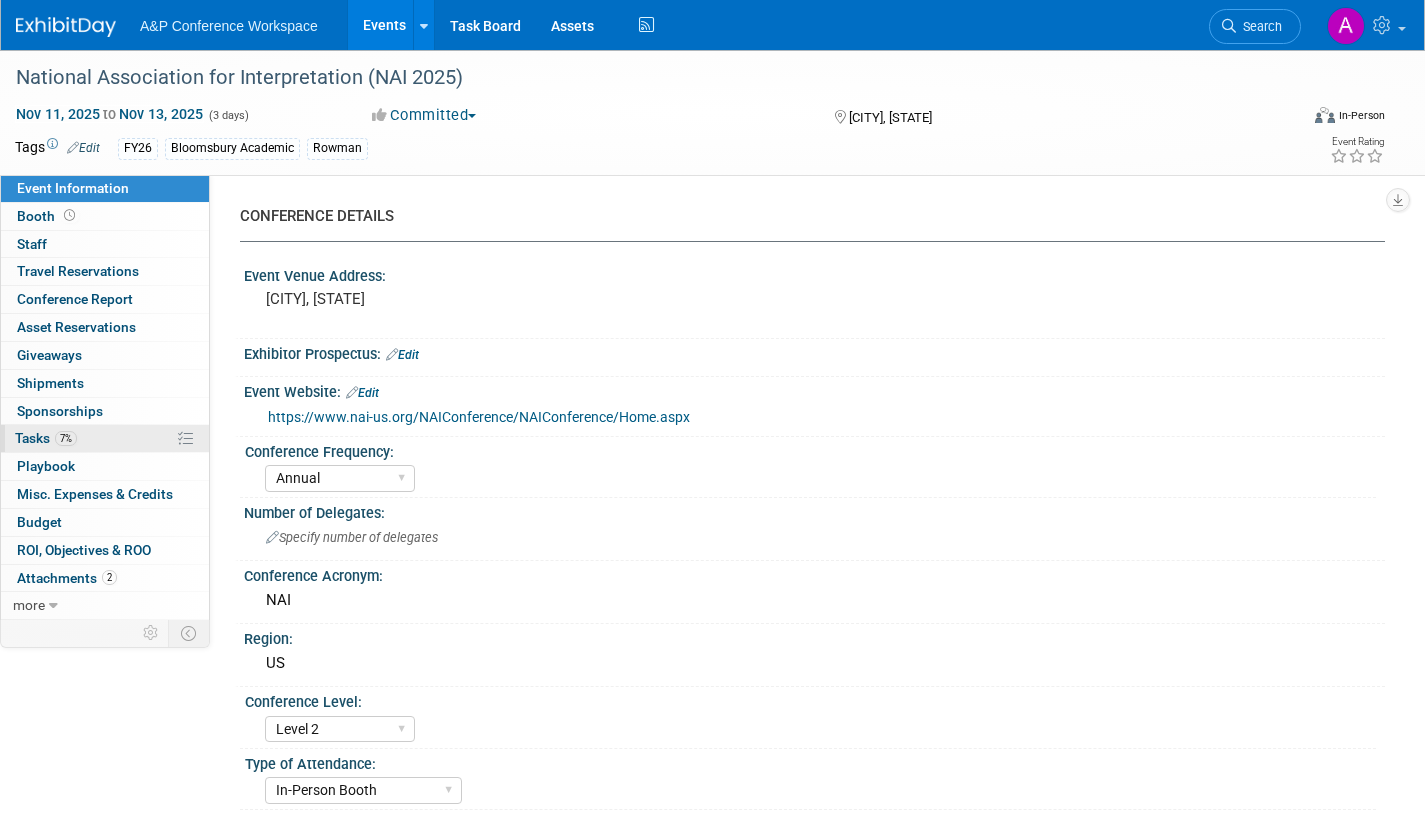 click on "Tasks 7%" at bounding box center (46, 438) 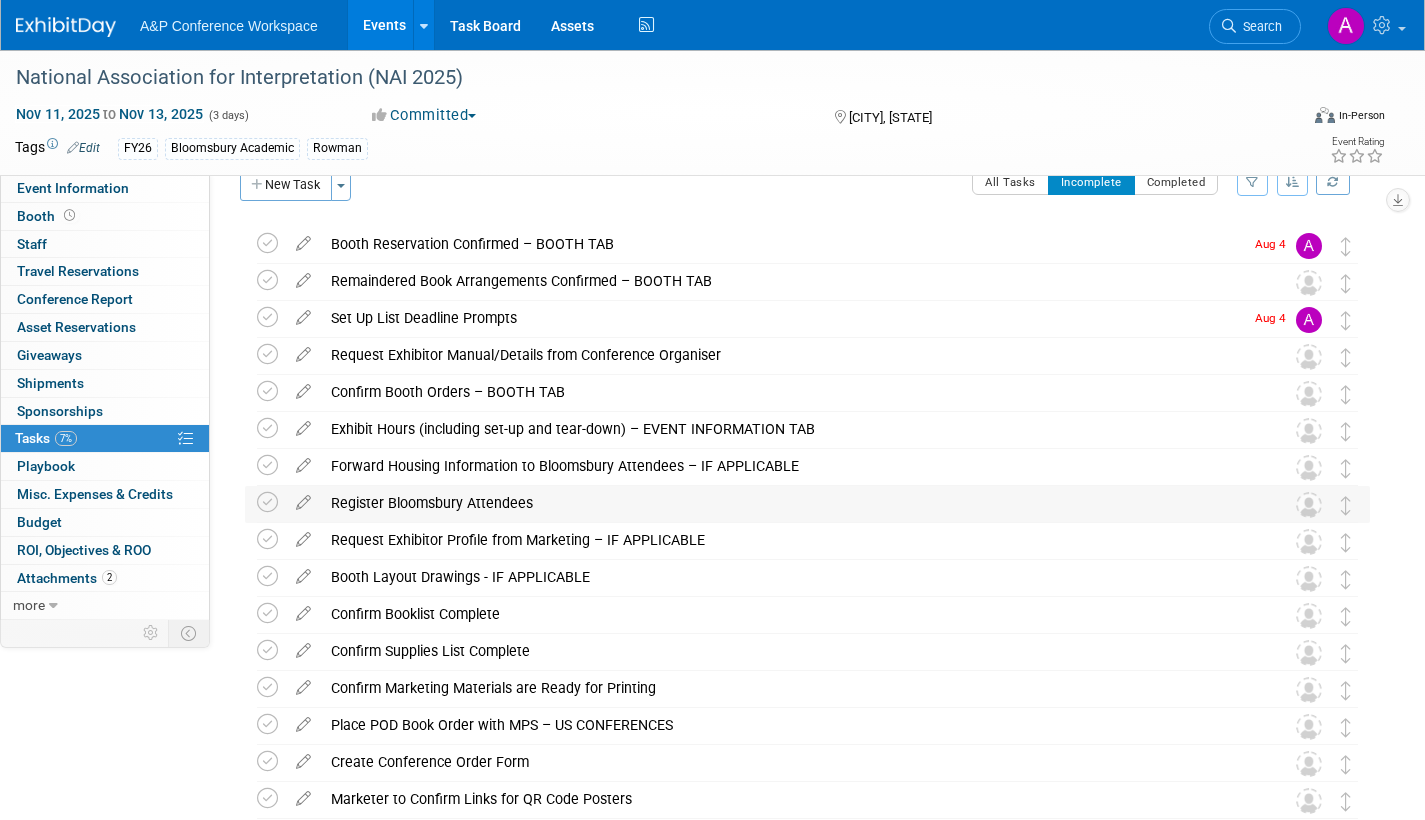 scroll, scrollTop: 0, scrollLeft: 0, axis: both 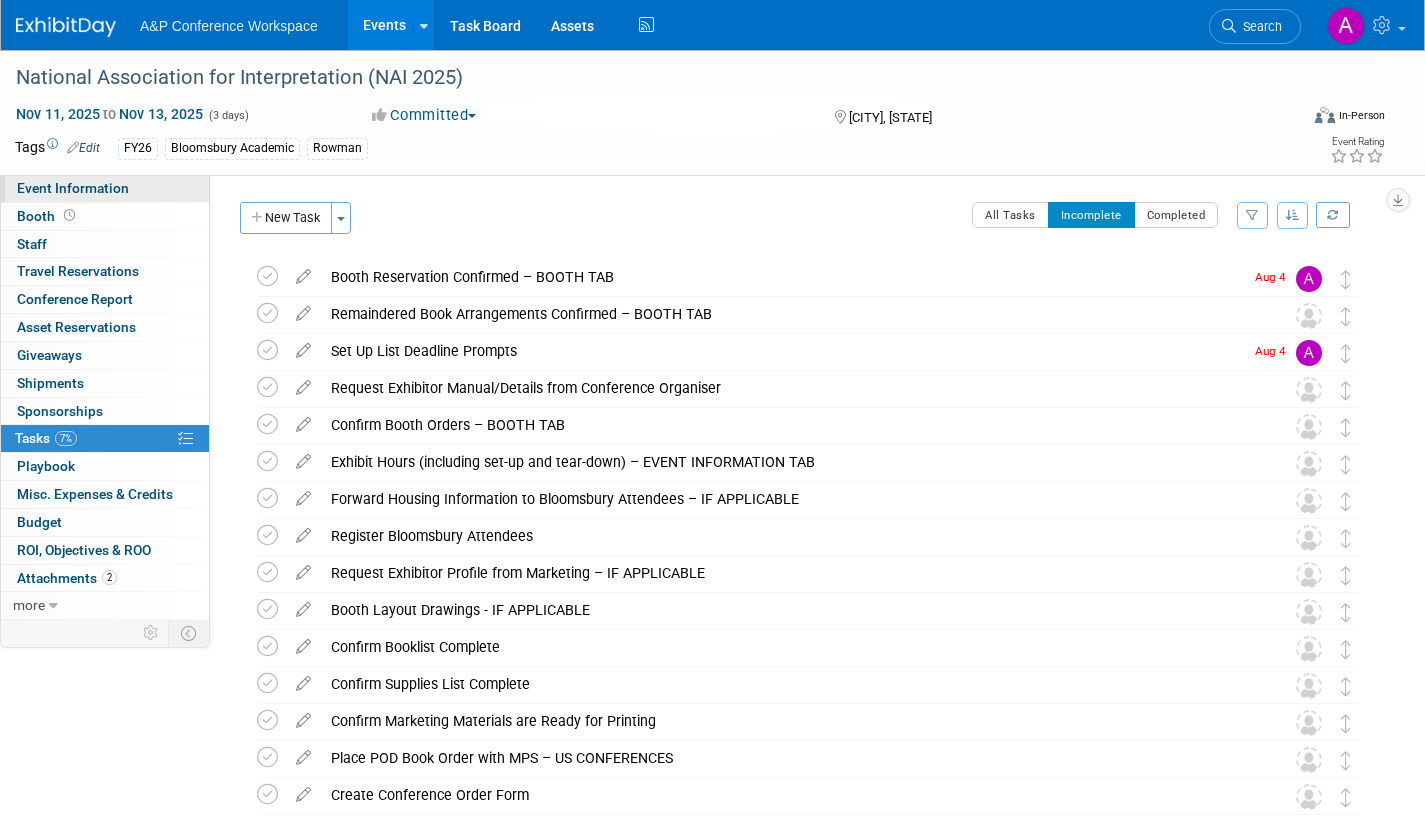 click on "Event Information" at bounding box center (105, 188) 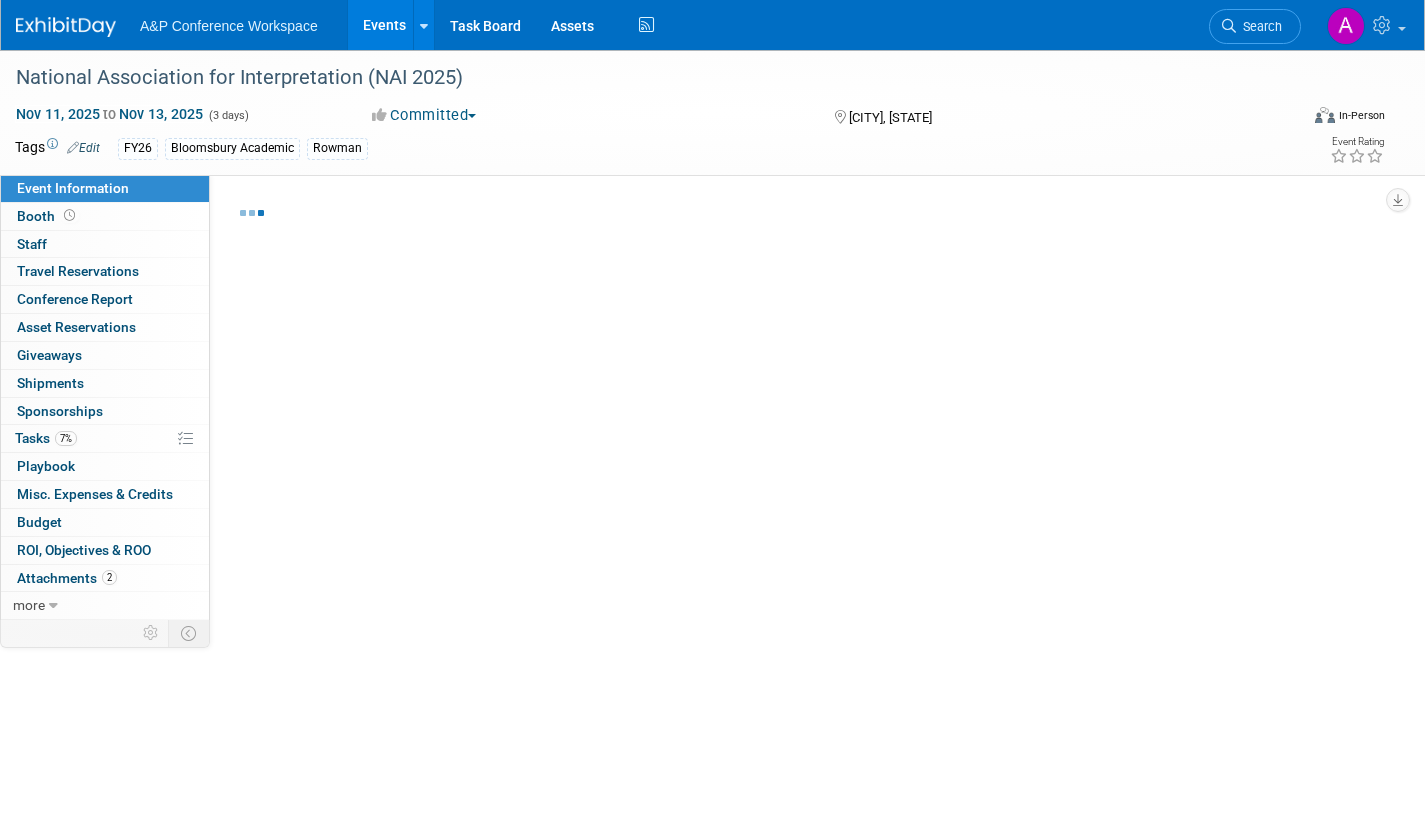 select on "Annual" 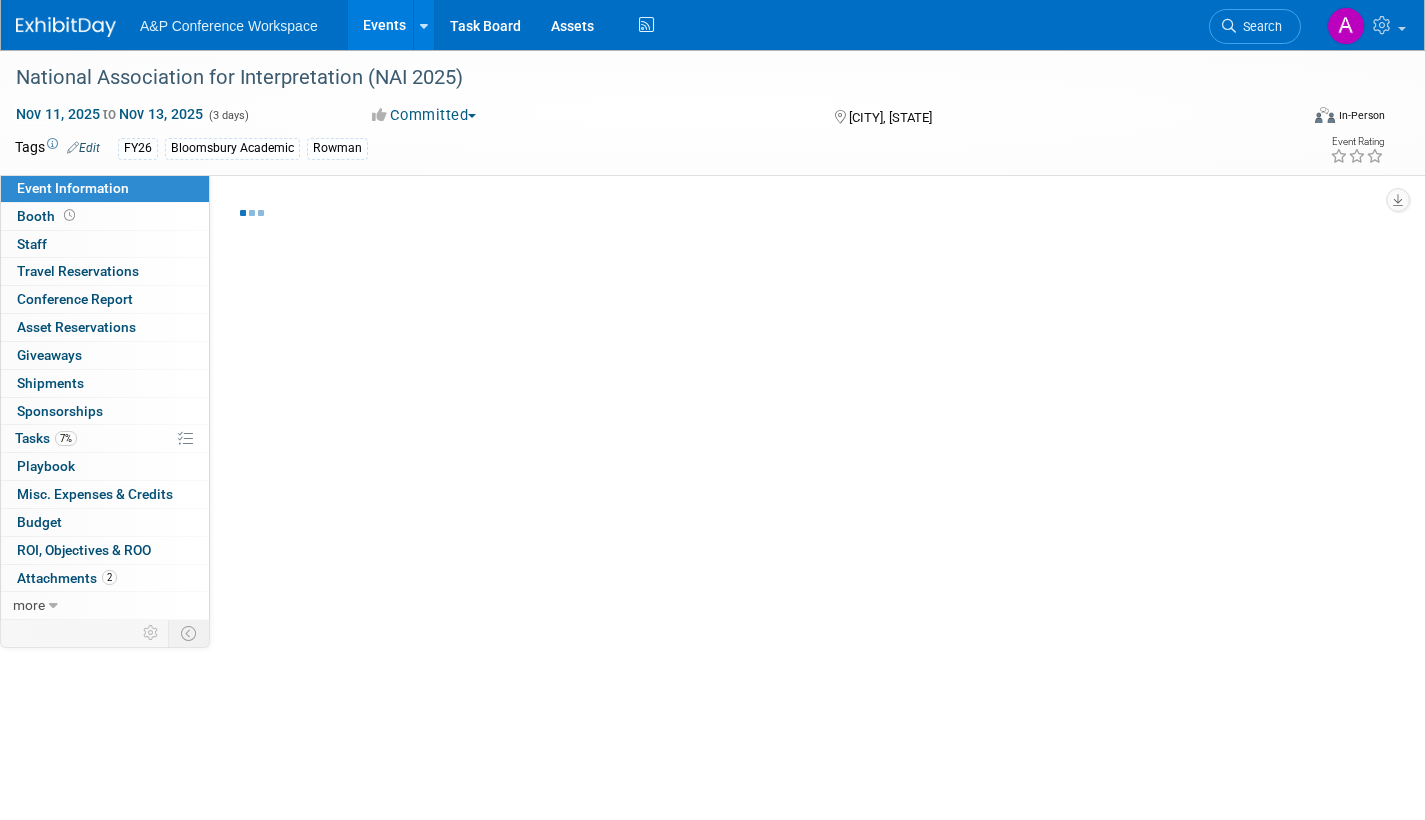 select on "Level 2" 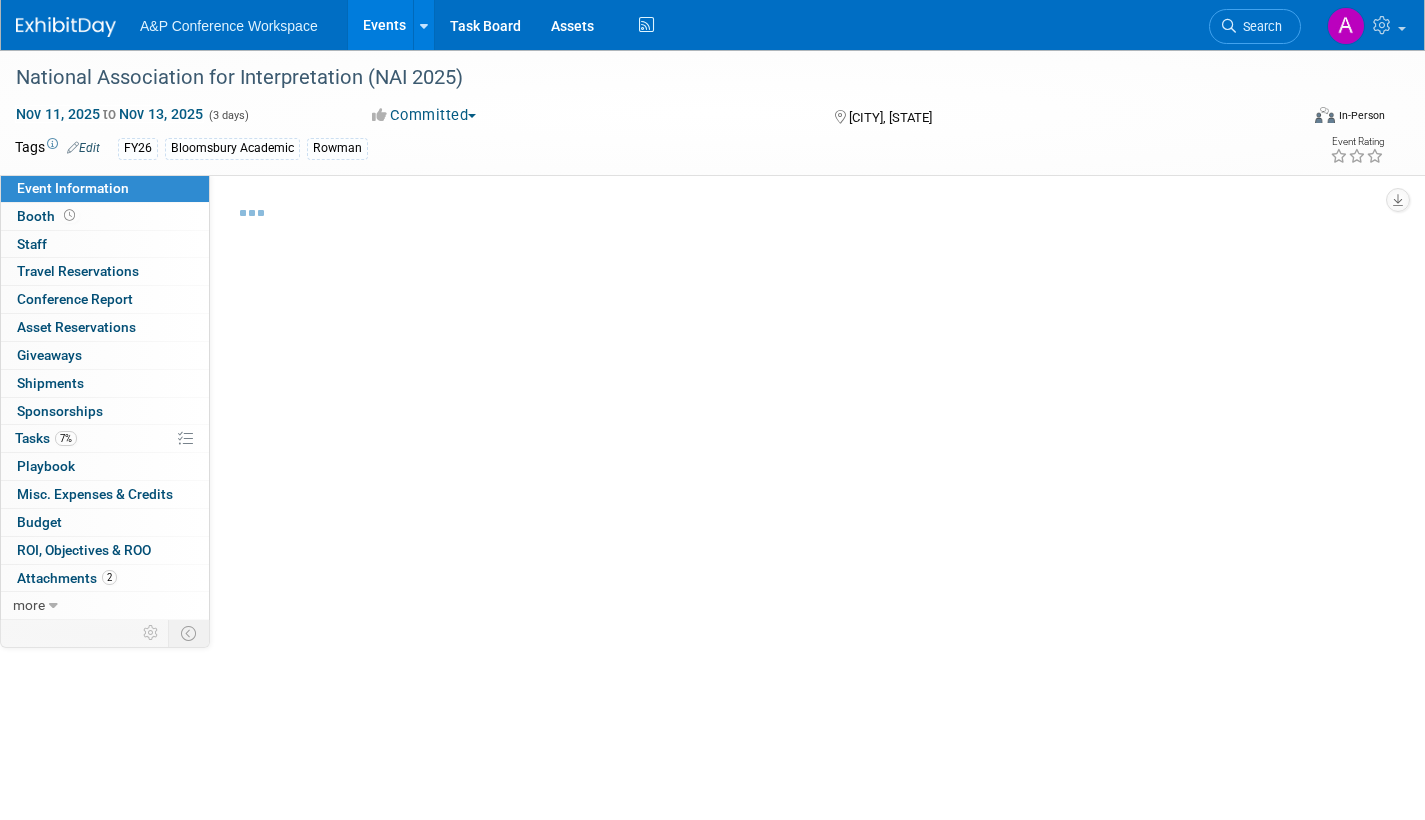 select on "In-Person Booth" 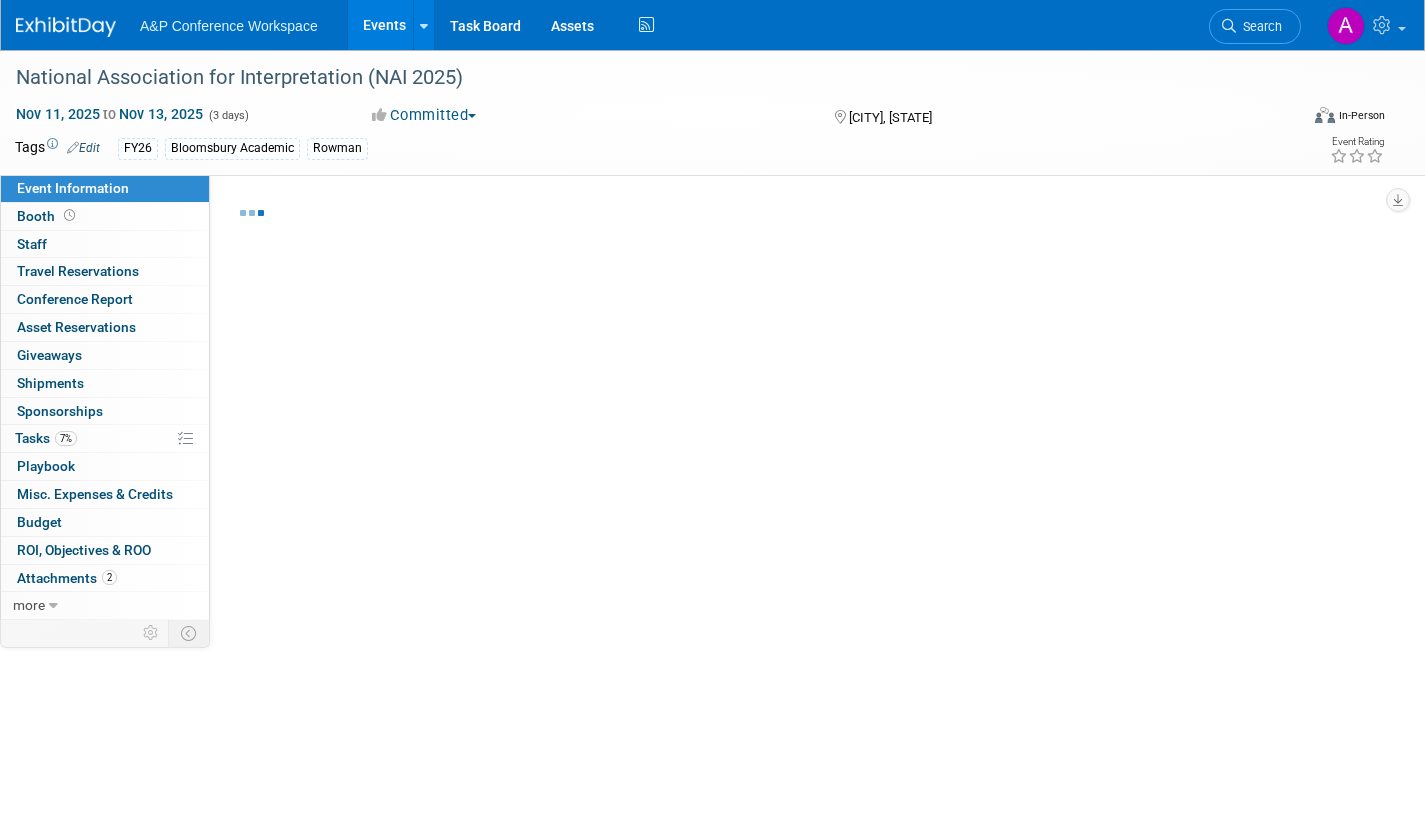 select on "Interpretation" 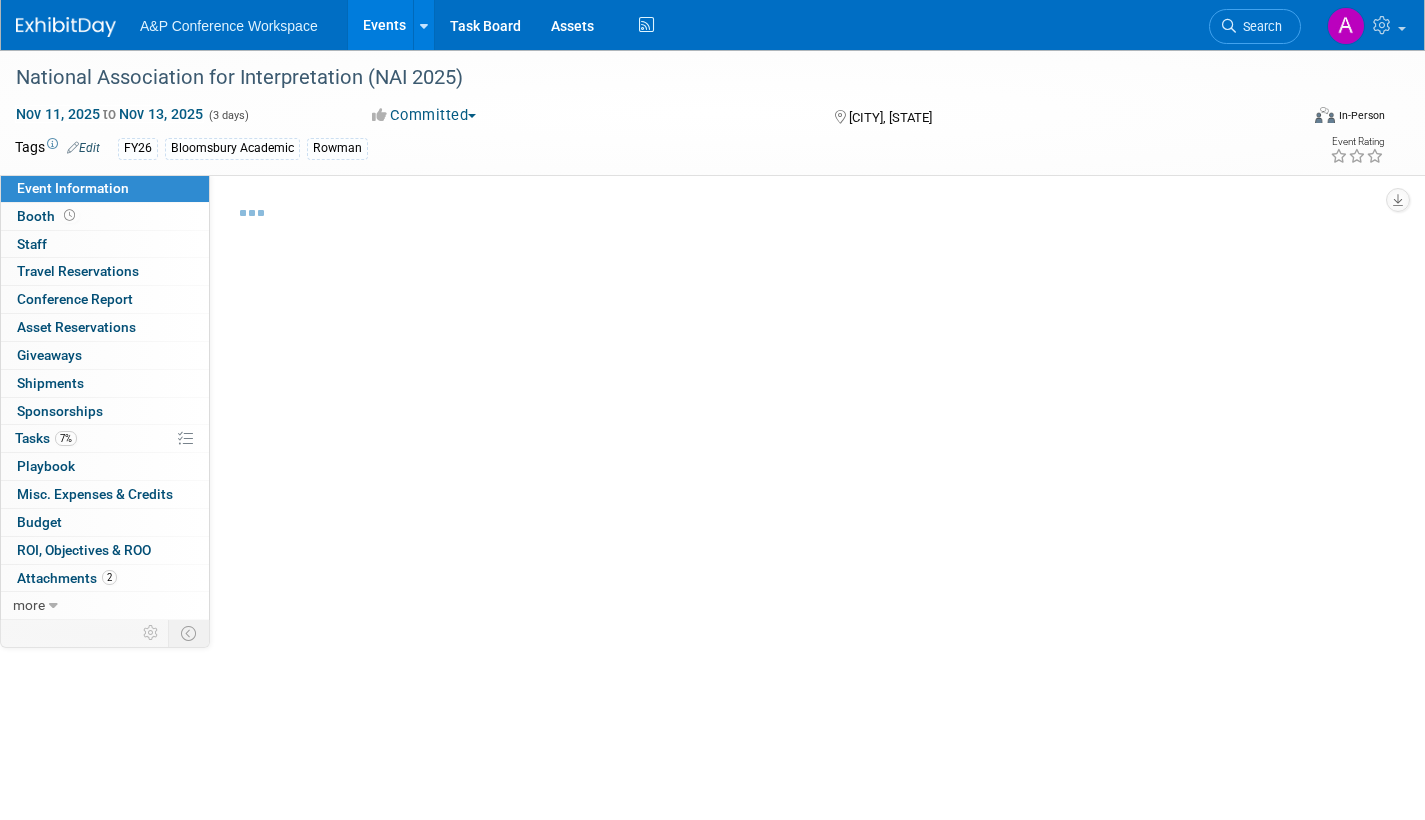 select on "Bloomsbury Academic" 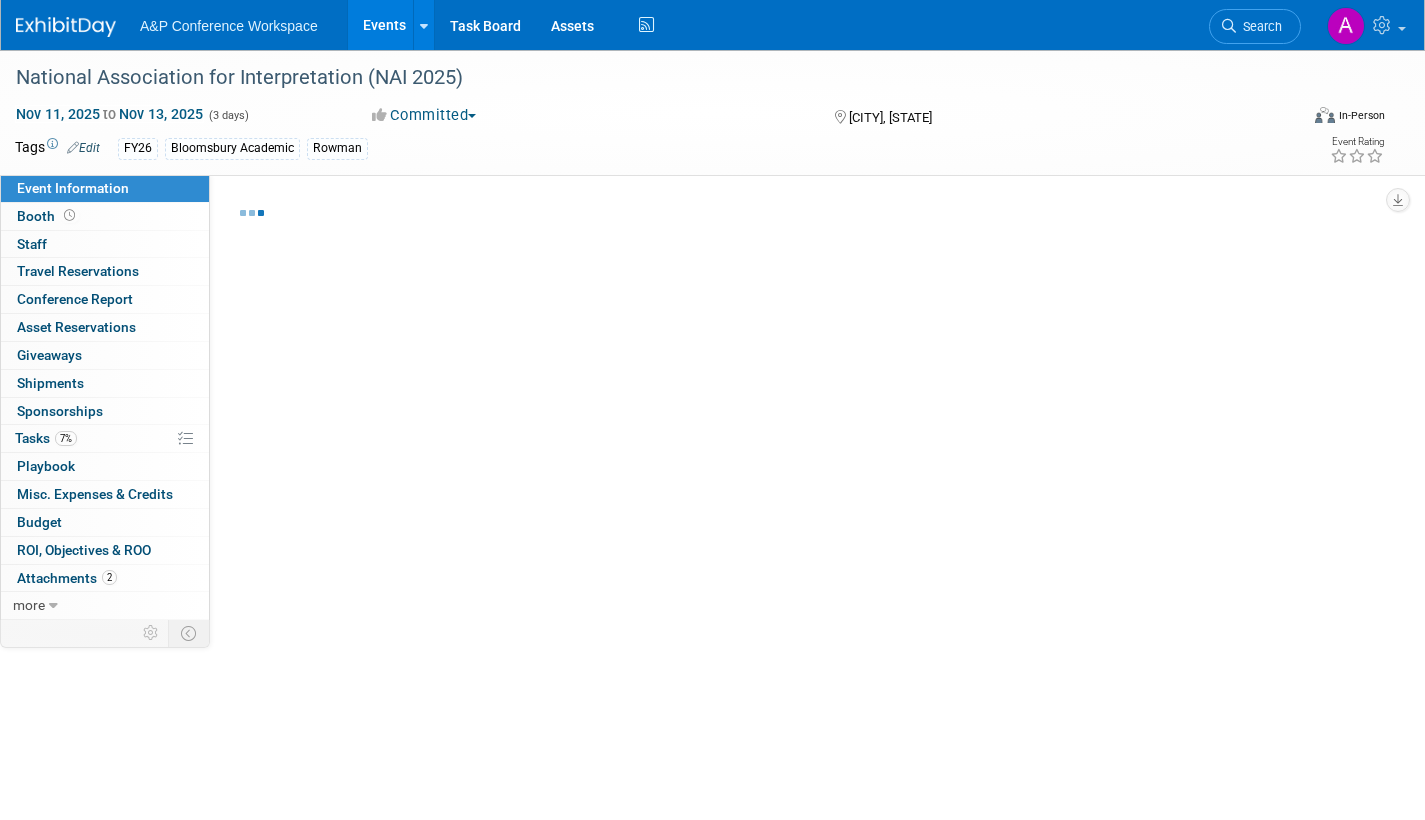 select on "[FIRST] [LAST]" 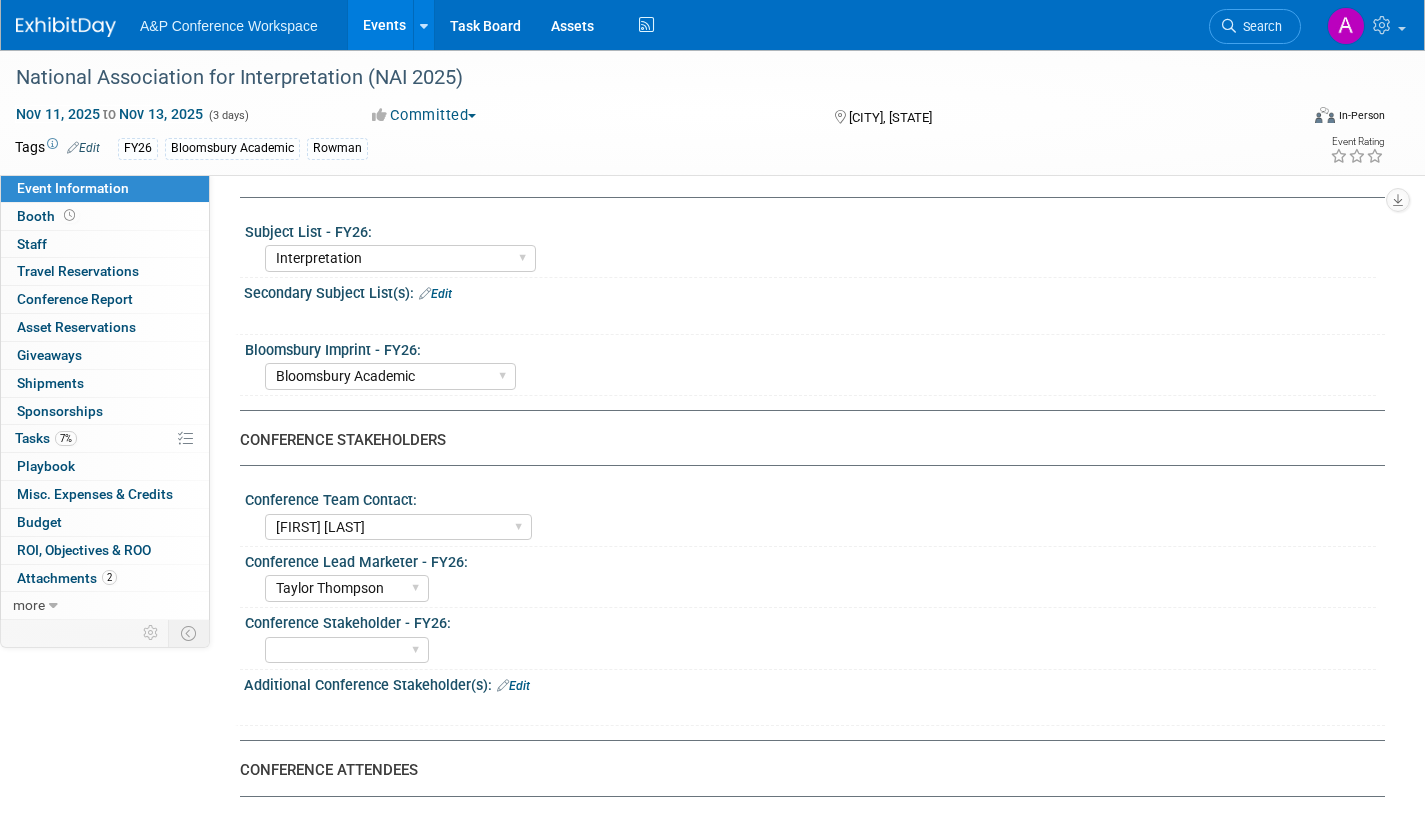 scroll, scrollTop: 400, scrollLeft: 0, axis: vertical 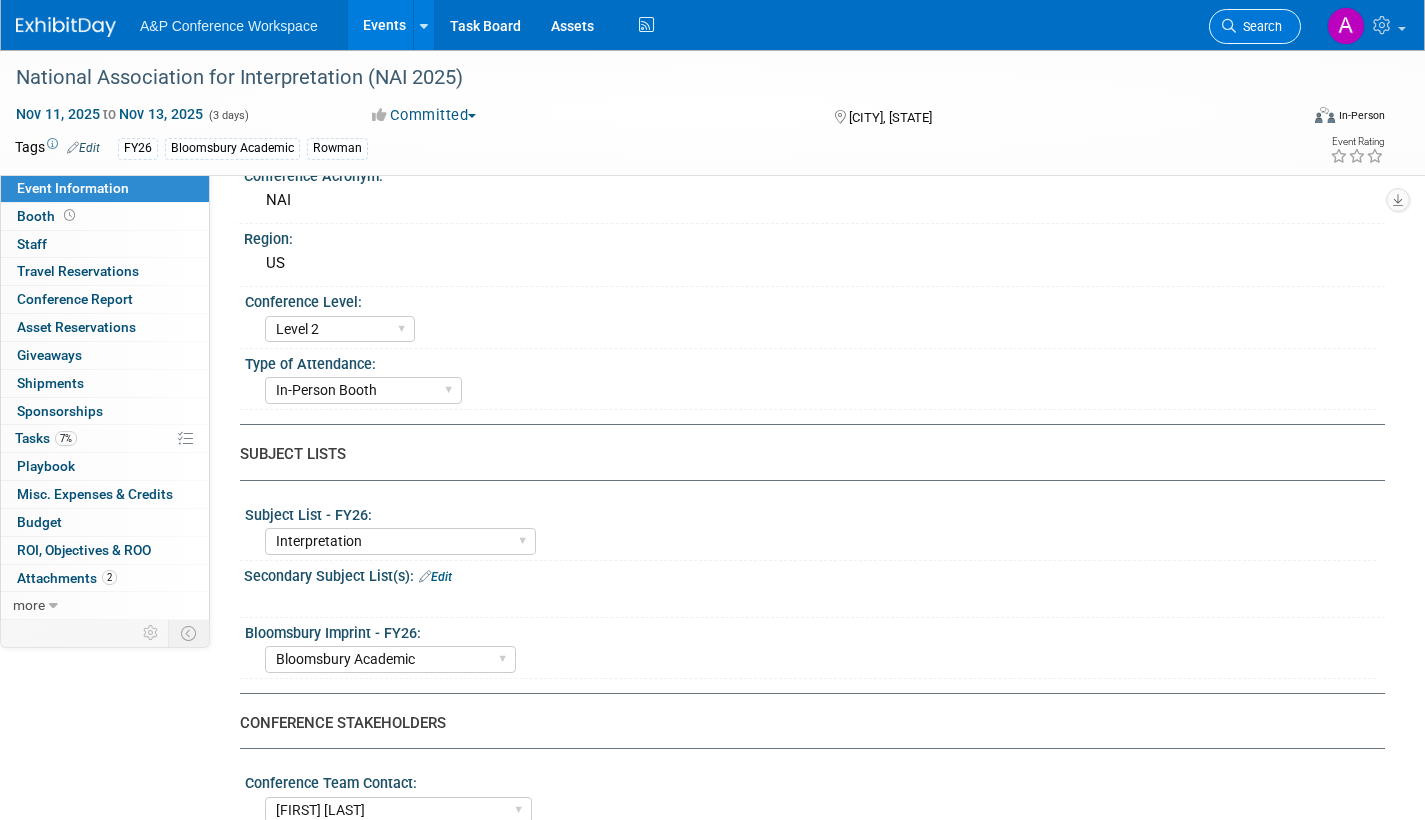 click on "Search" at bounding box center [1259, 26] 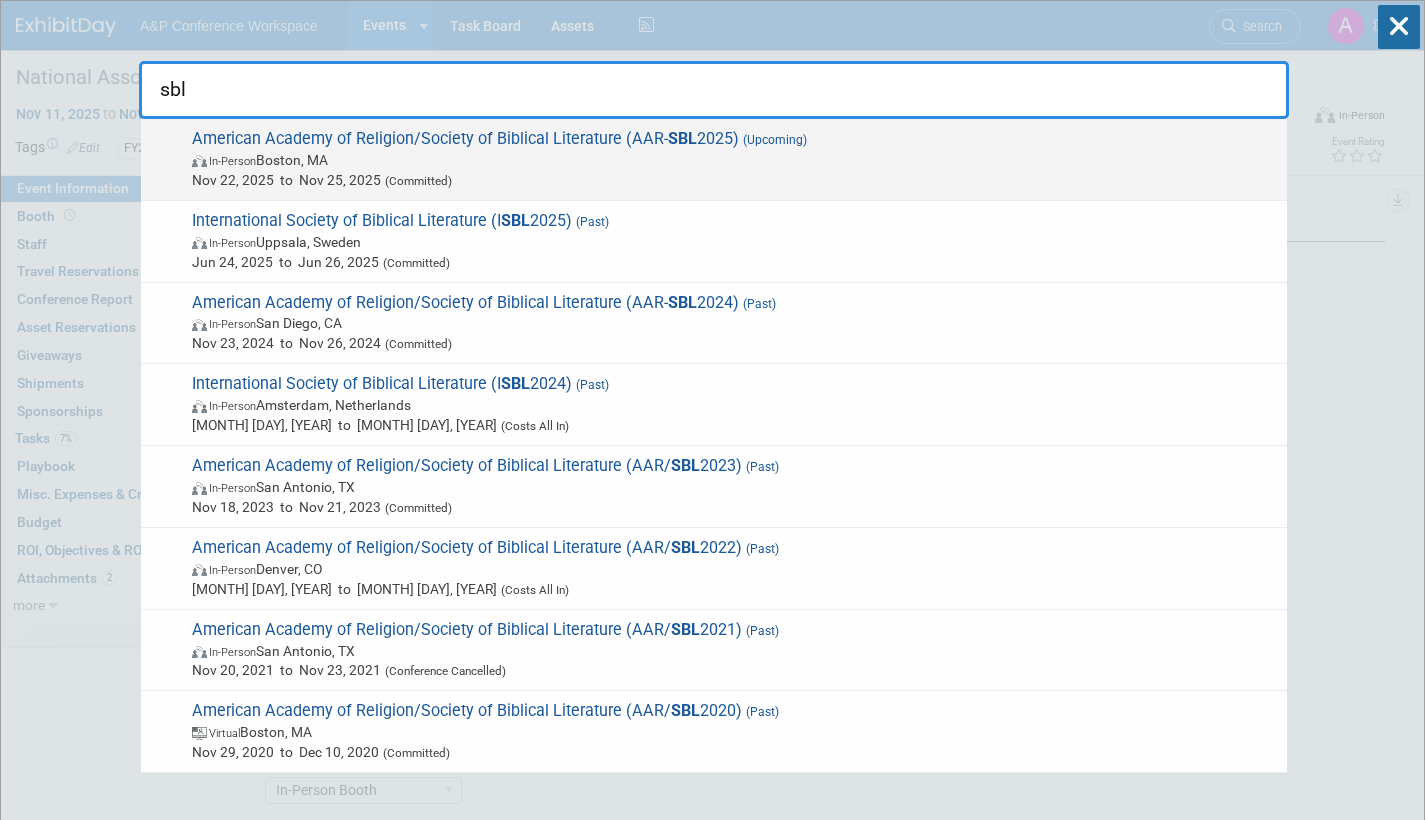 type on "sbl" 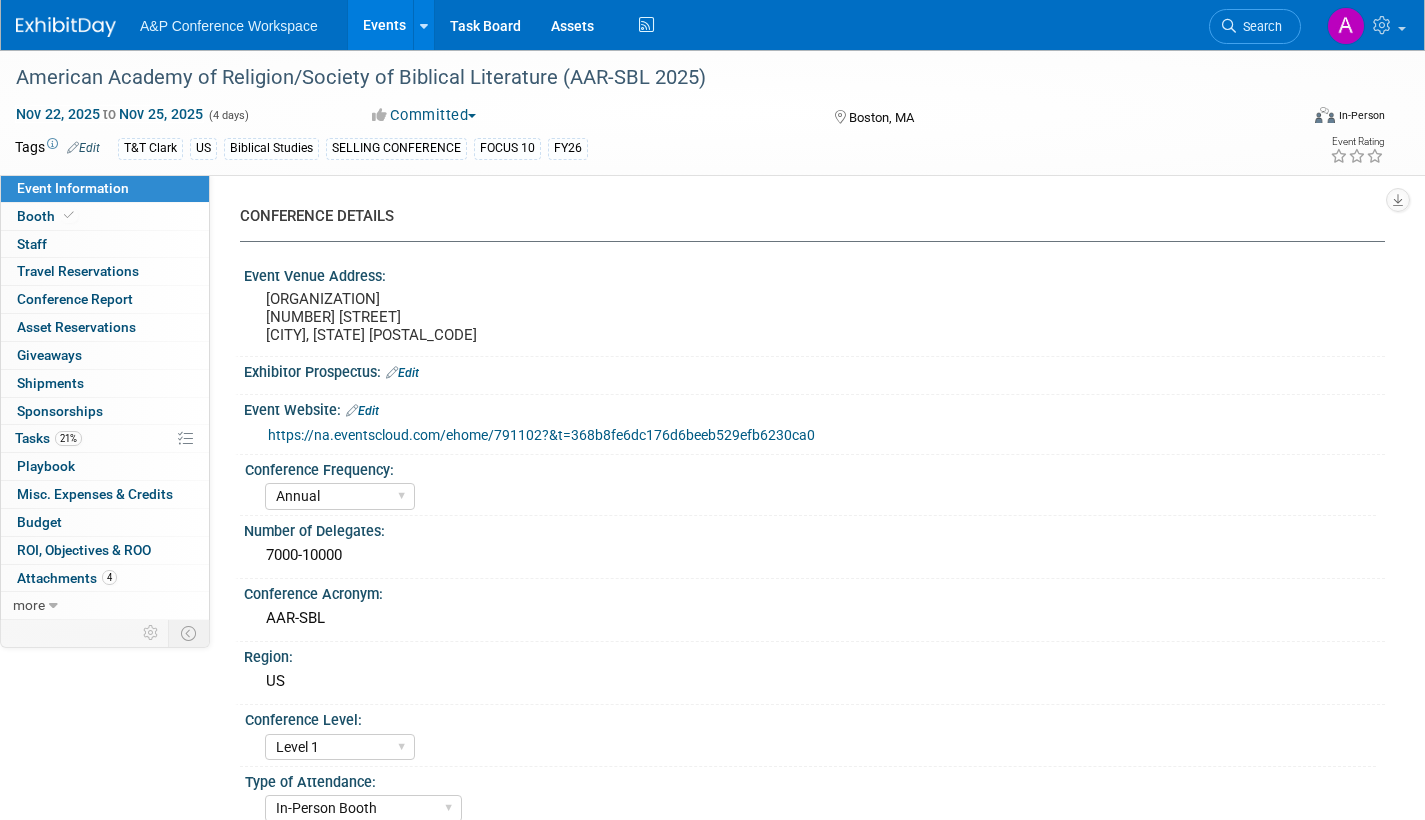 select on "Annual" 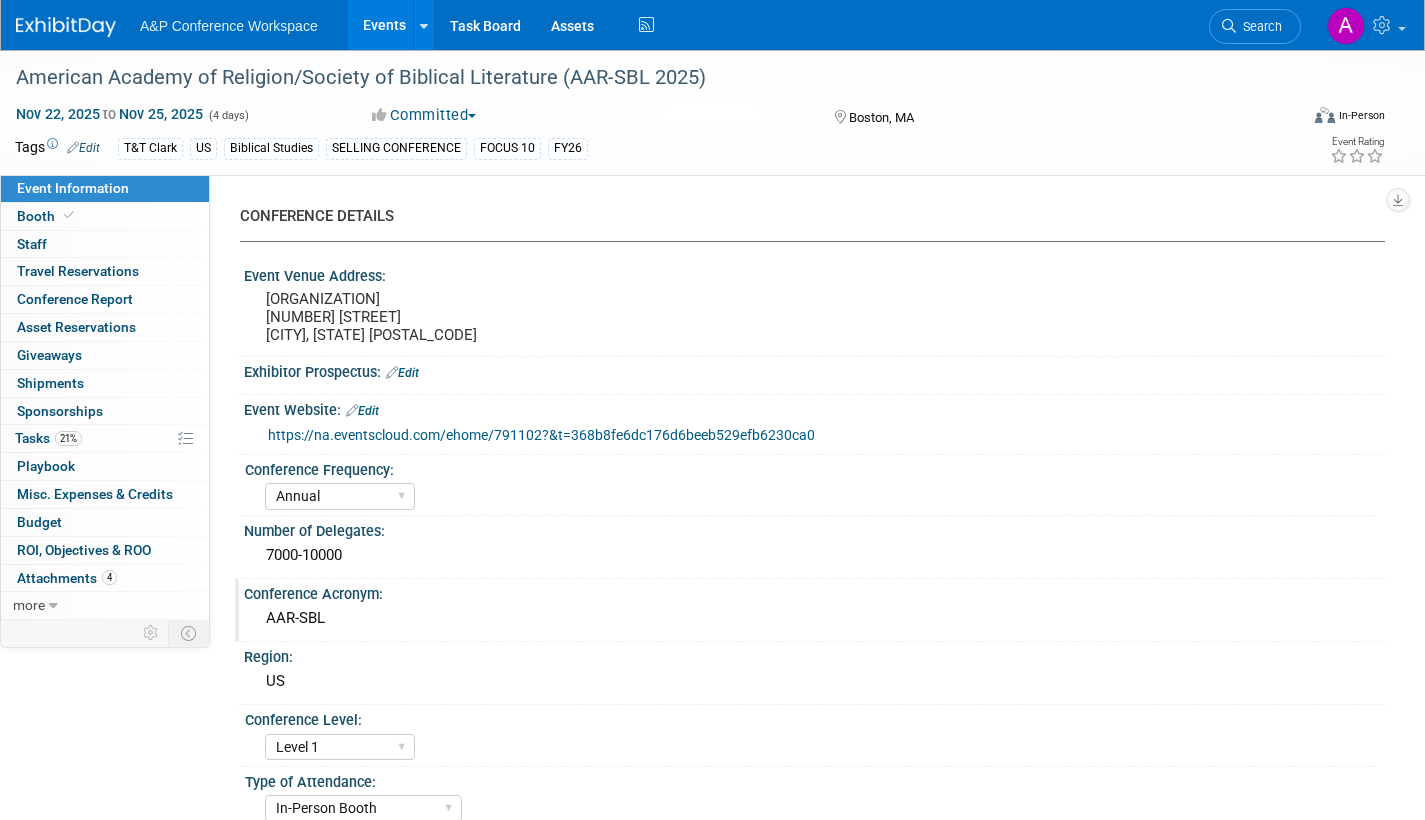 scroll, scrollTop: 499, scrollLeft: 0, axis: vertical 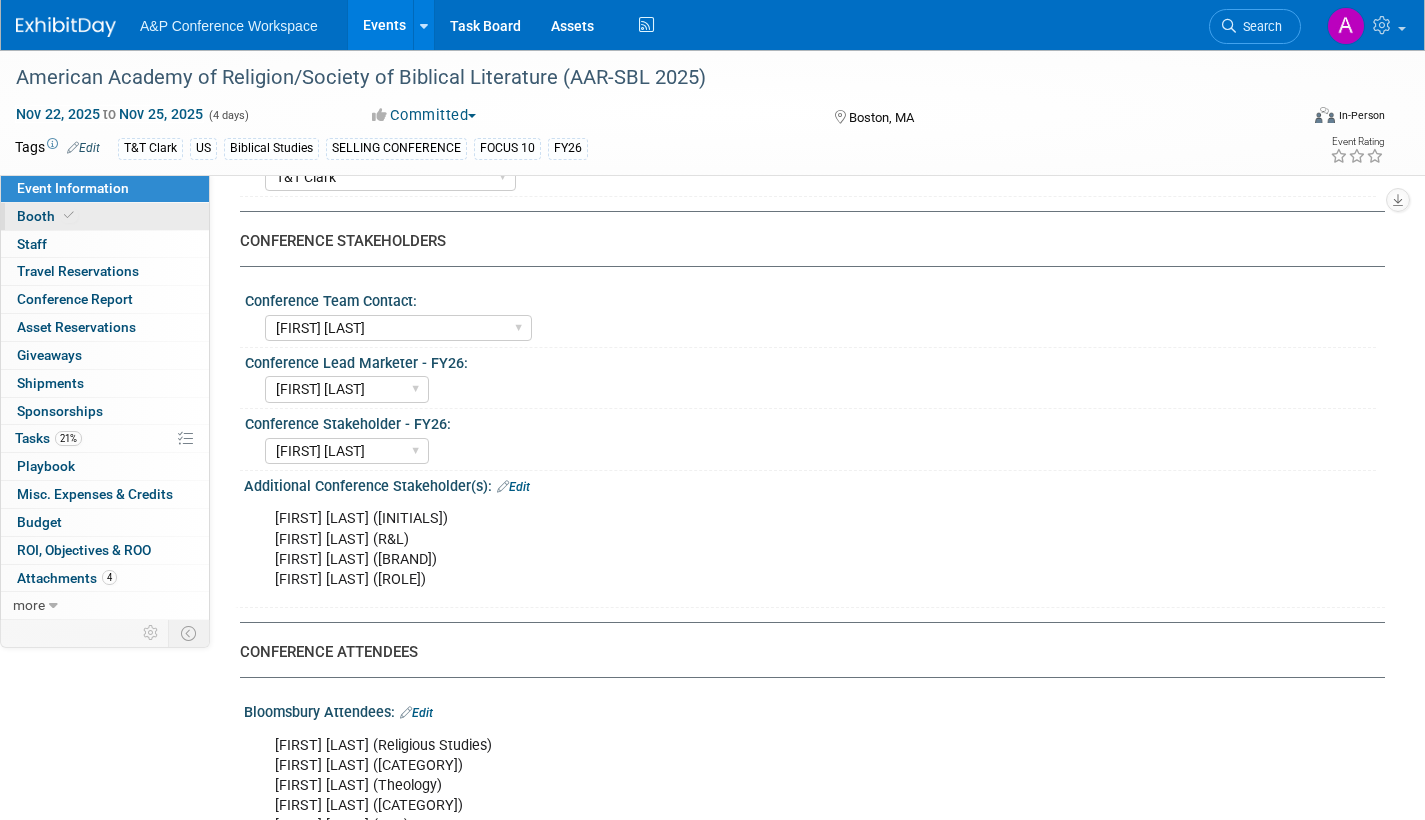 click on "Booth" at bounding box center (47, 216) 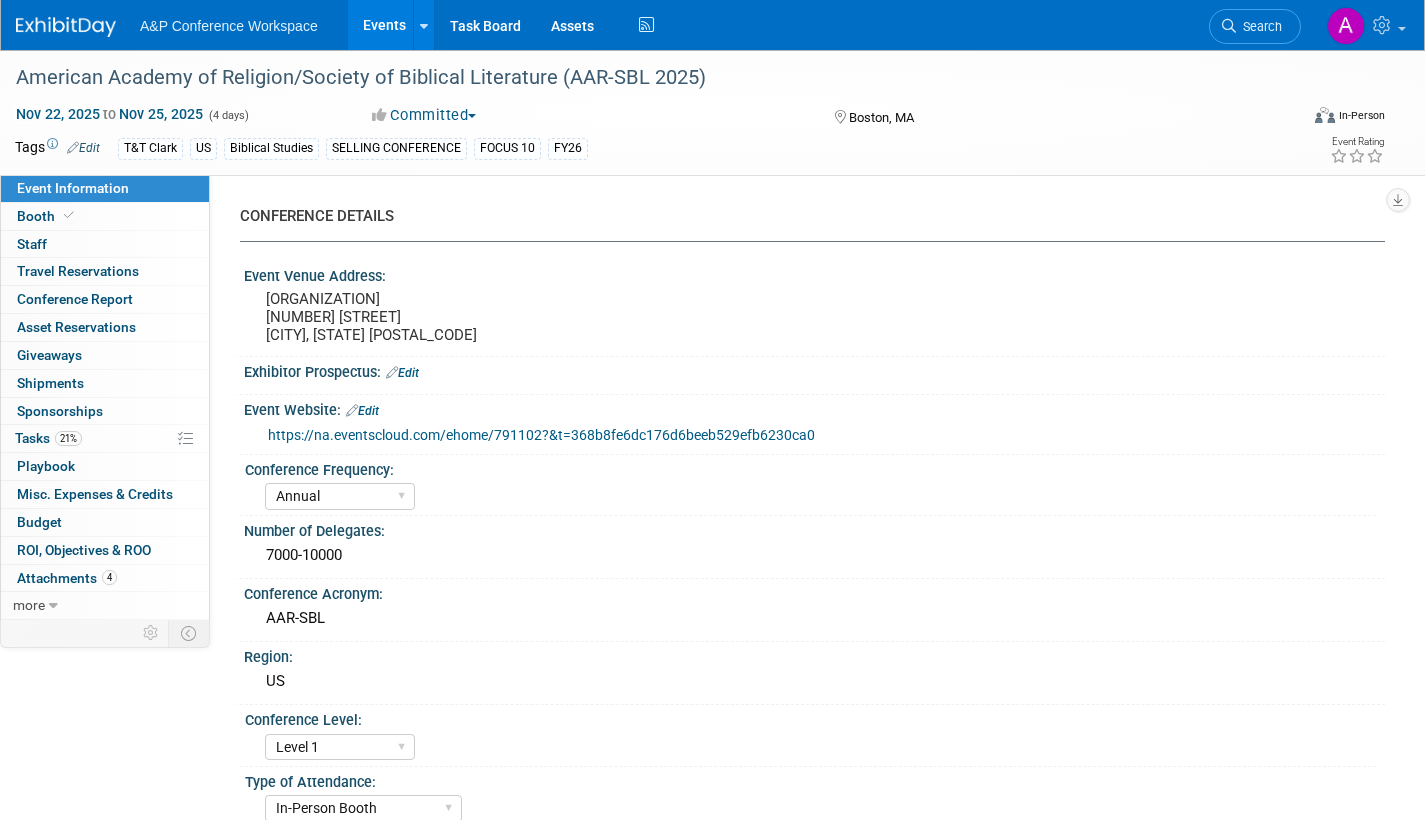 select on "CUAP" 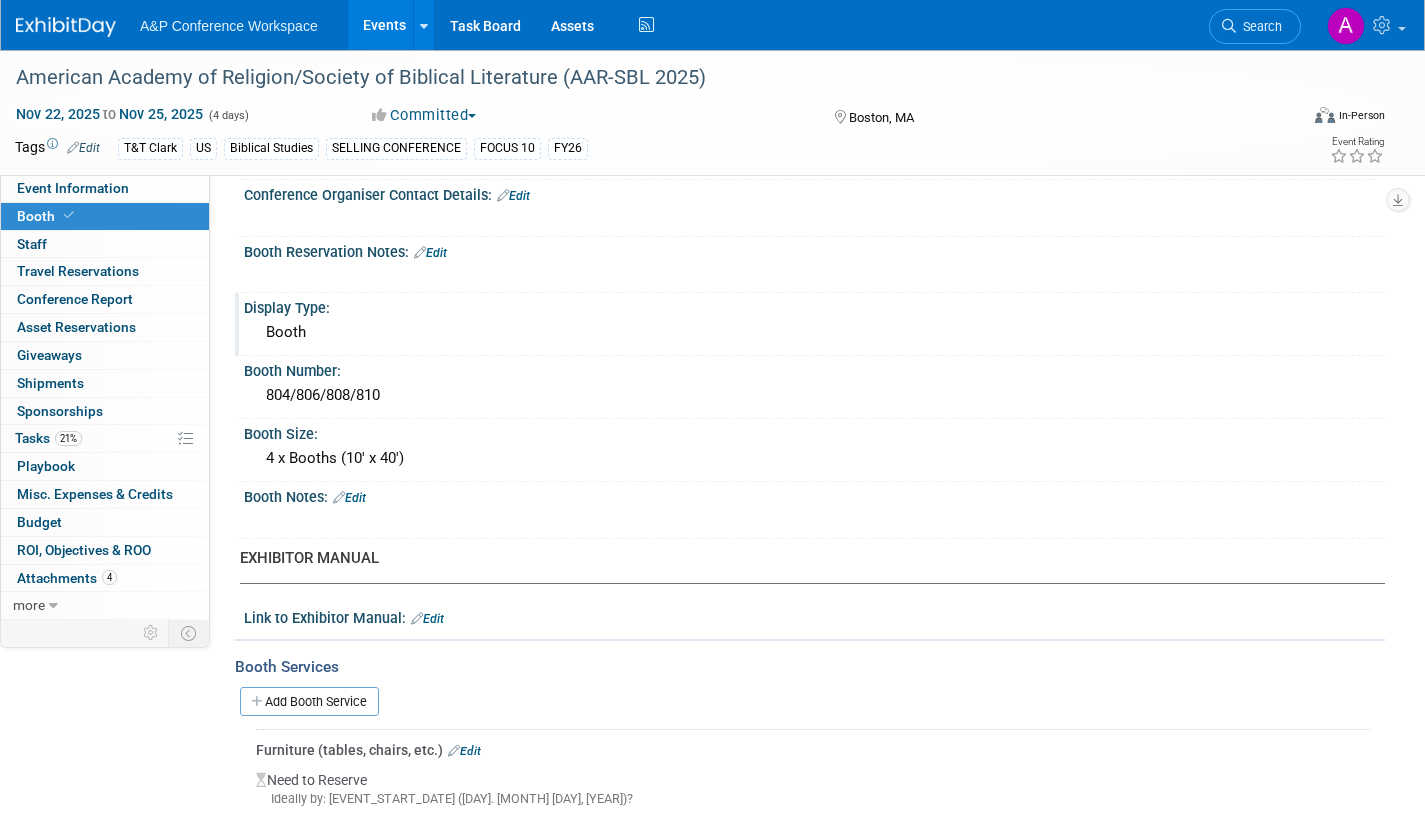 scroll, scrollTop: 300, scrollLeft: 0, axis: vertical 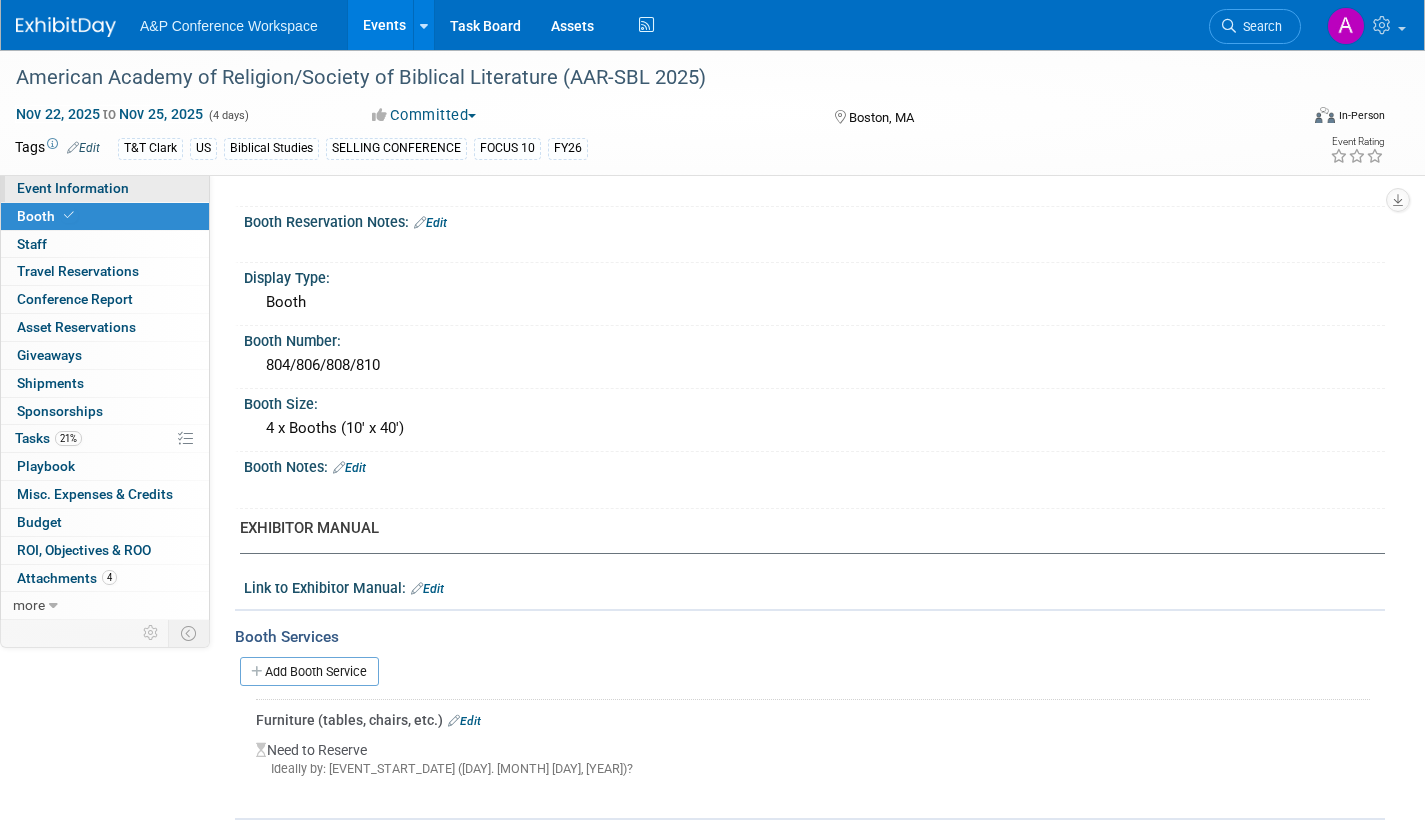 click on "Event Information" at bounding box center [105, 188] 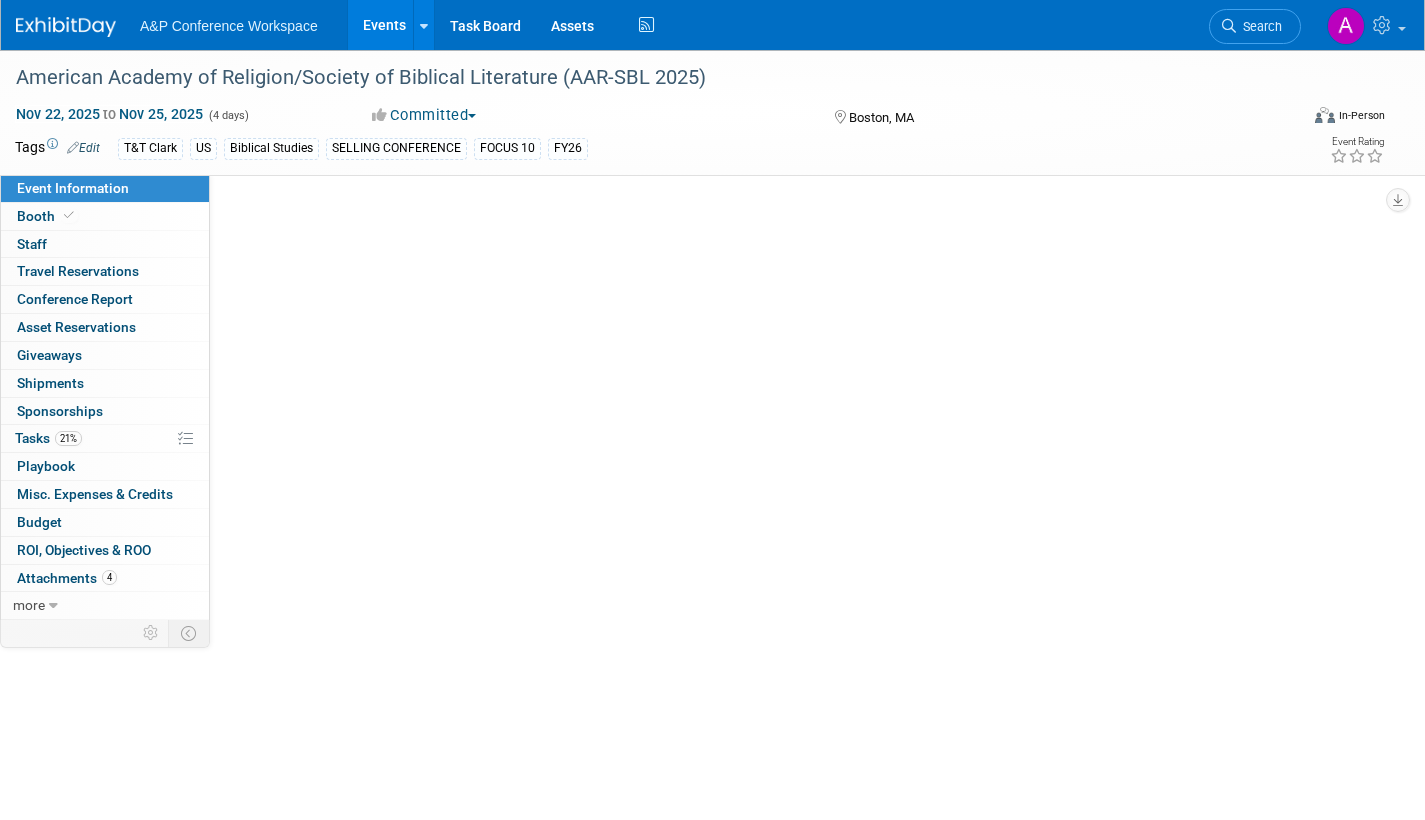 scroll, scrollTop: 0, scrollLeft: 0, axis: both 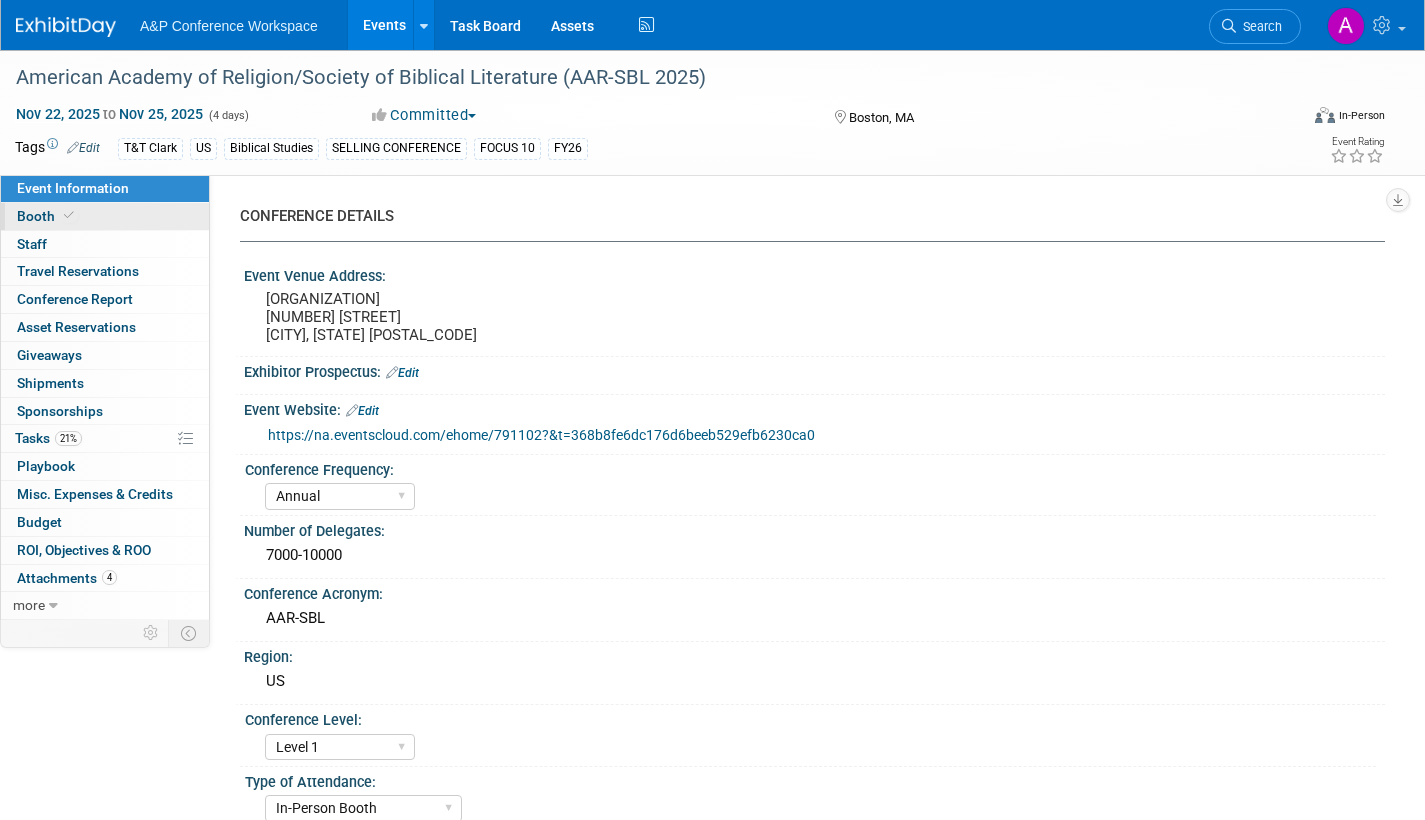 click on "Booth" at bounding box center (47, 216) 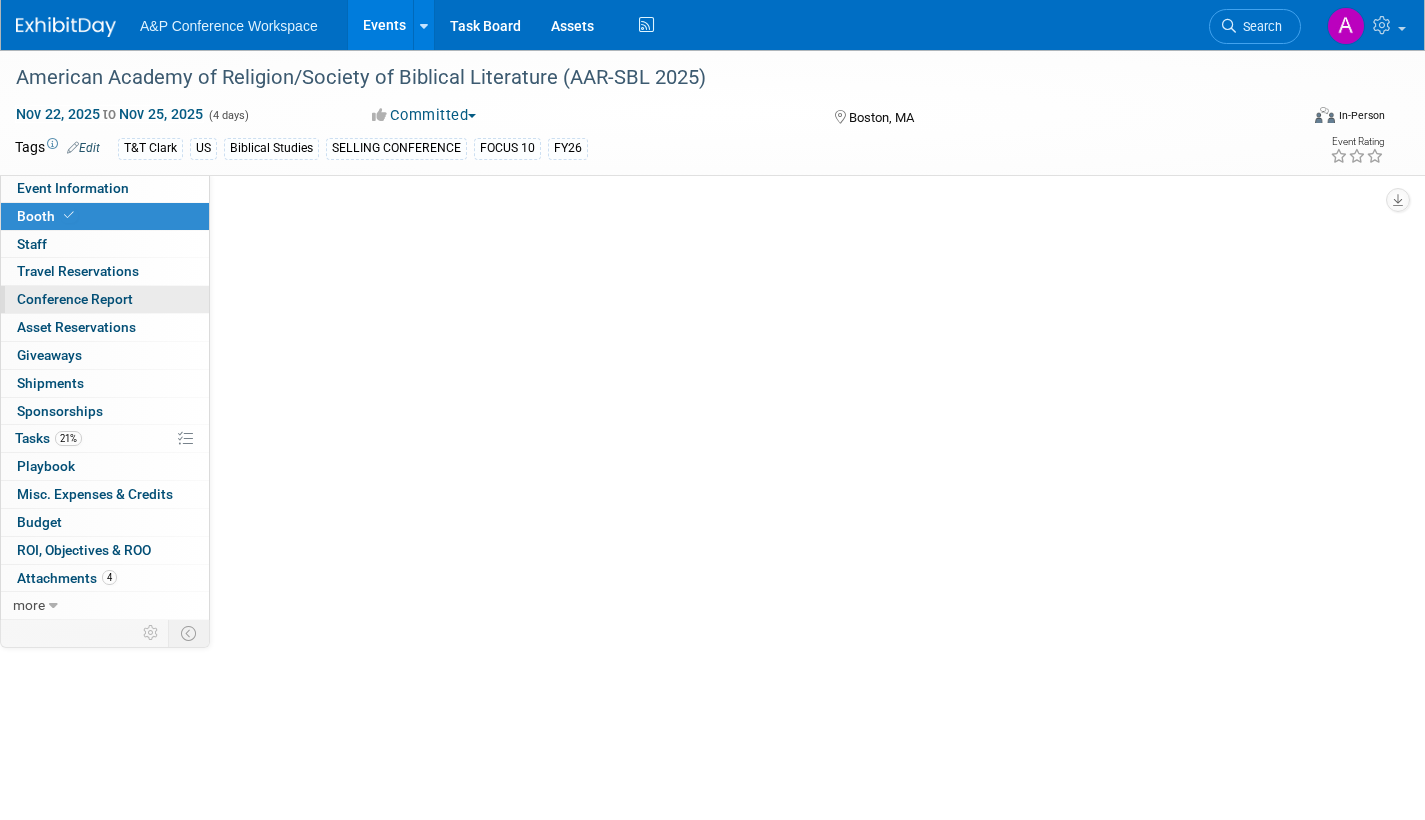 select on "CUAP" 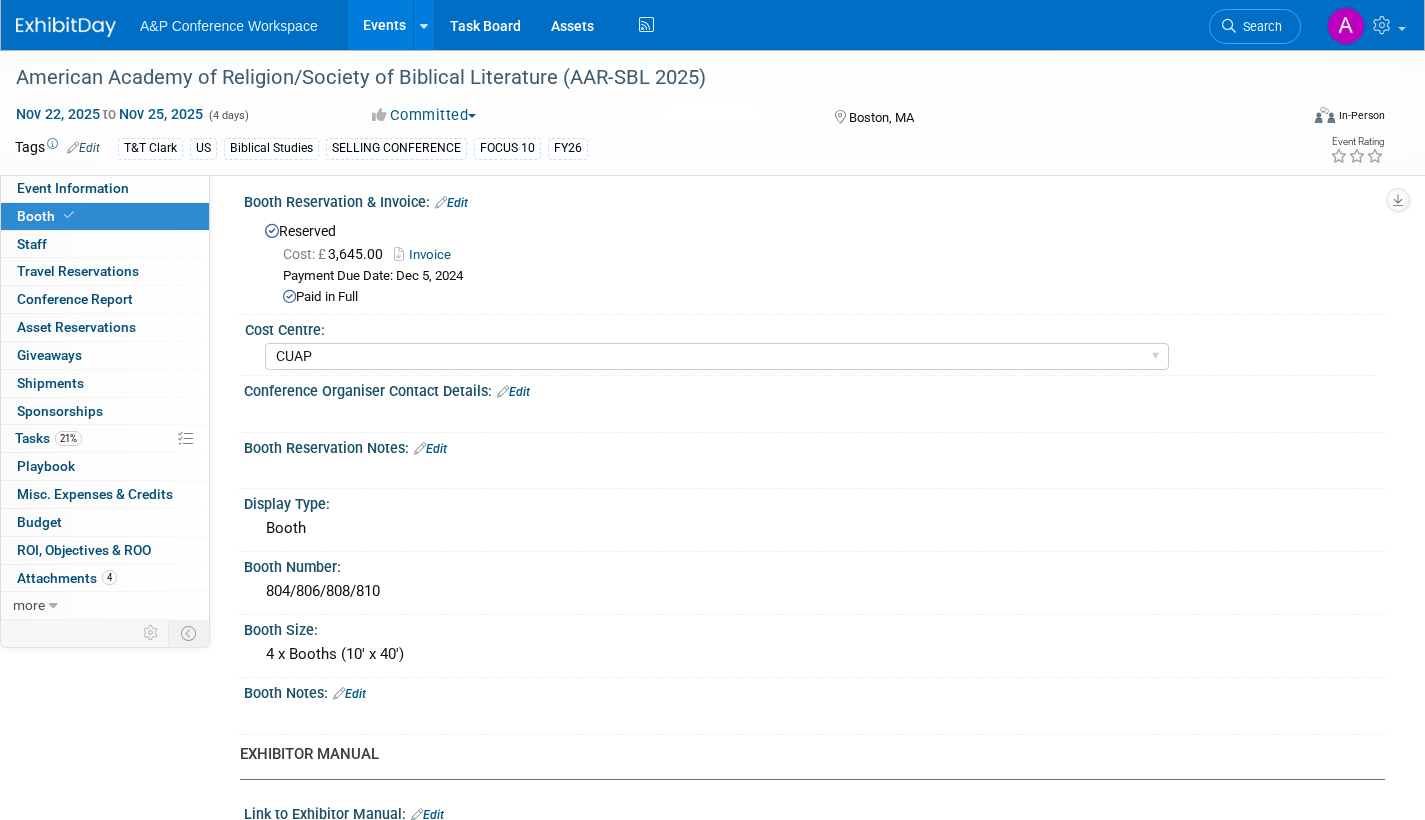 scroll, scrollTop: 0, scrollLeft: 0, axis: both 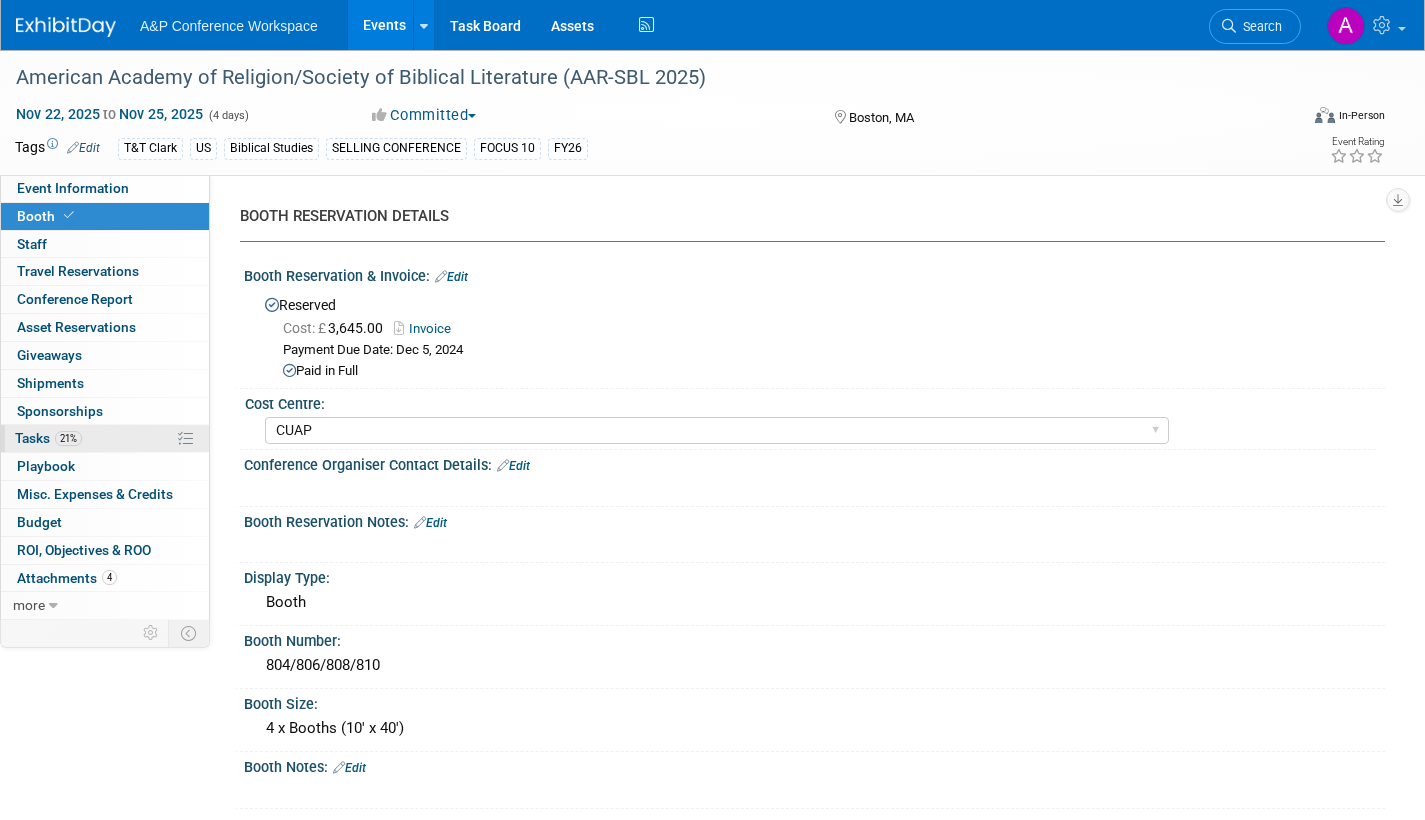 click on "21%
Tasks 21%" at bounding box center [105, 438] 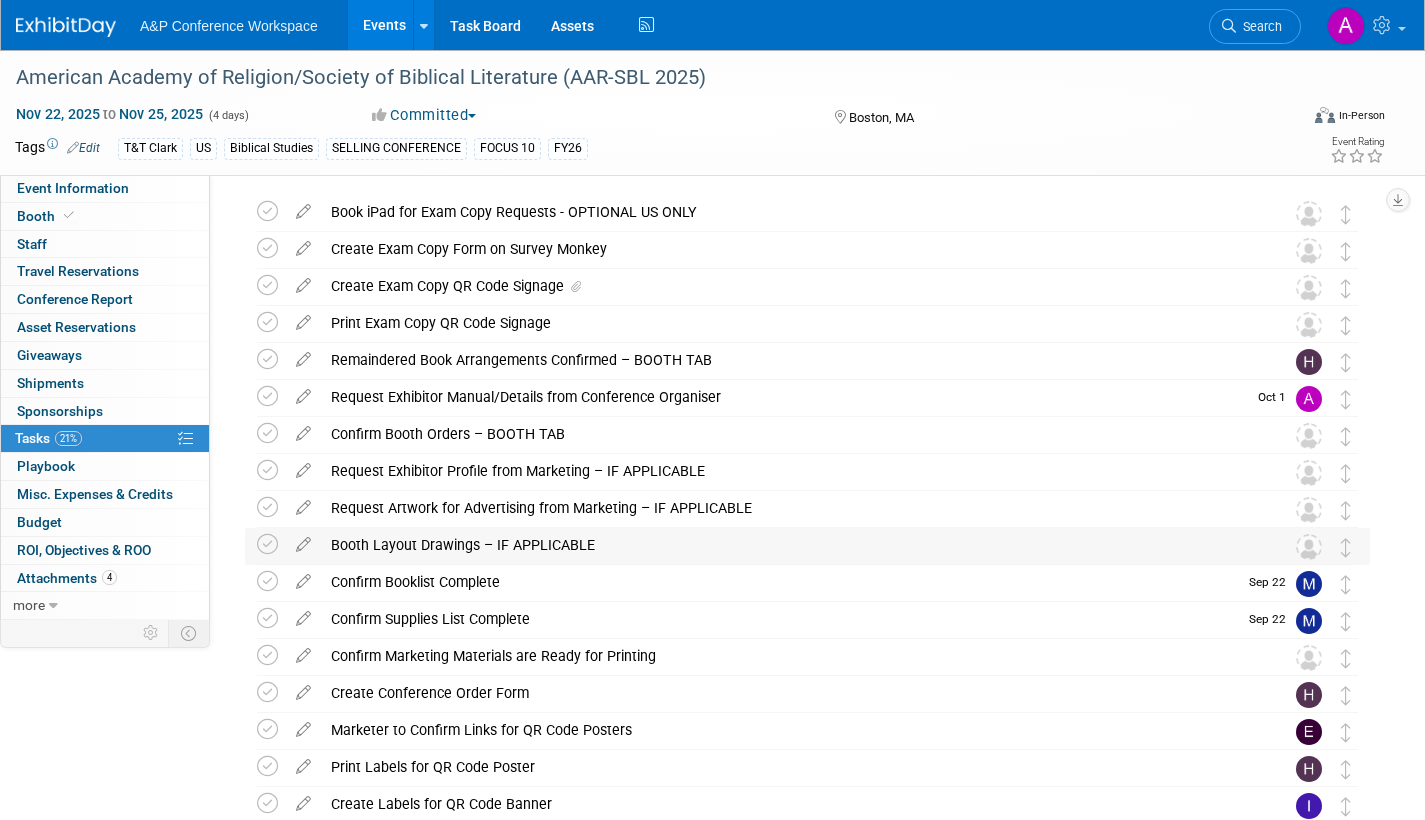 scroll, scrollTop: 100, scrollLeft: 0, axis: vertical 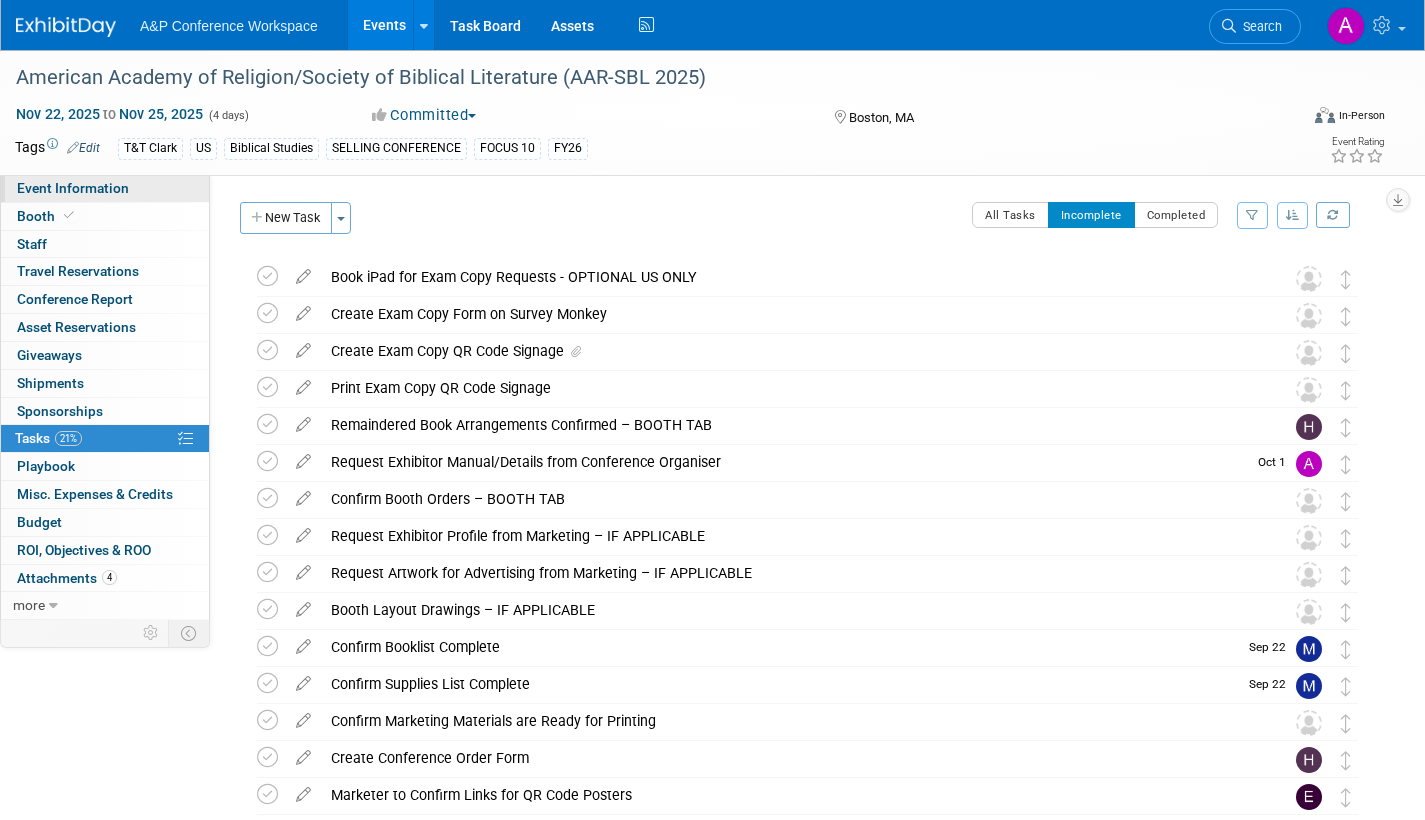 click on "Event Information" at bounding box center [73, 188] 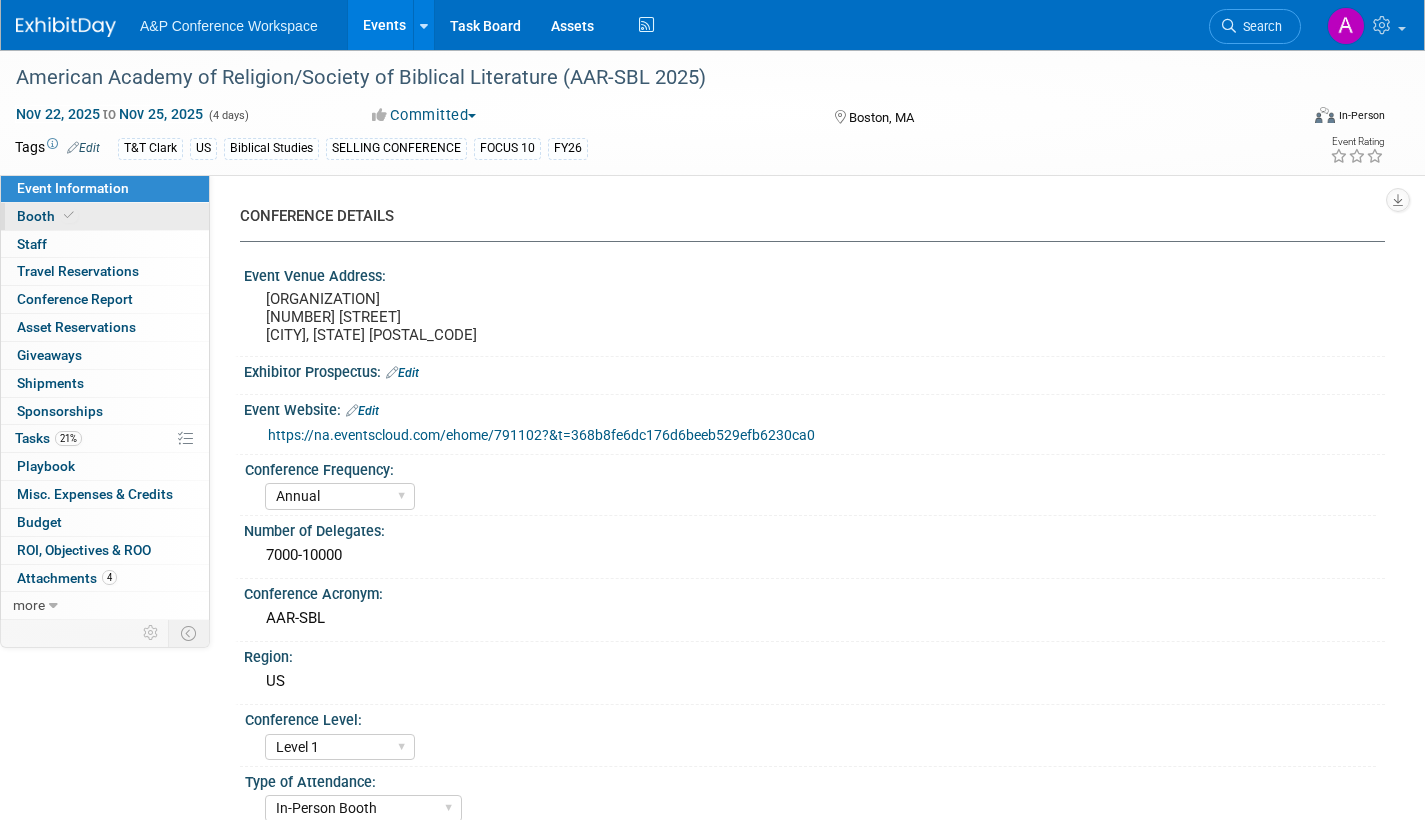 click on "Booth" at bounding box center [47, 216] 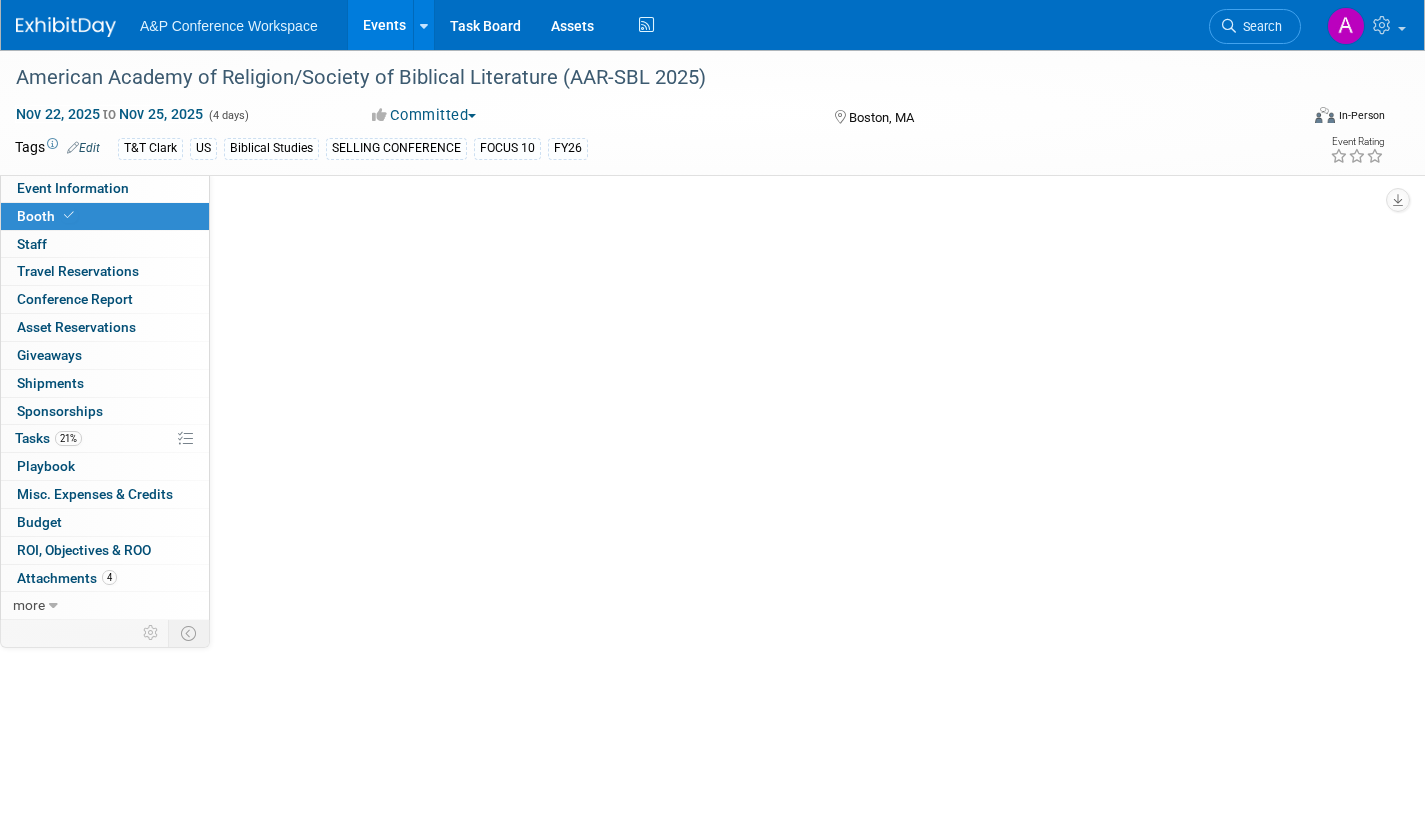 select on "CUAP" 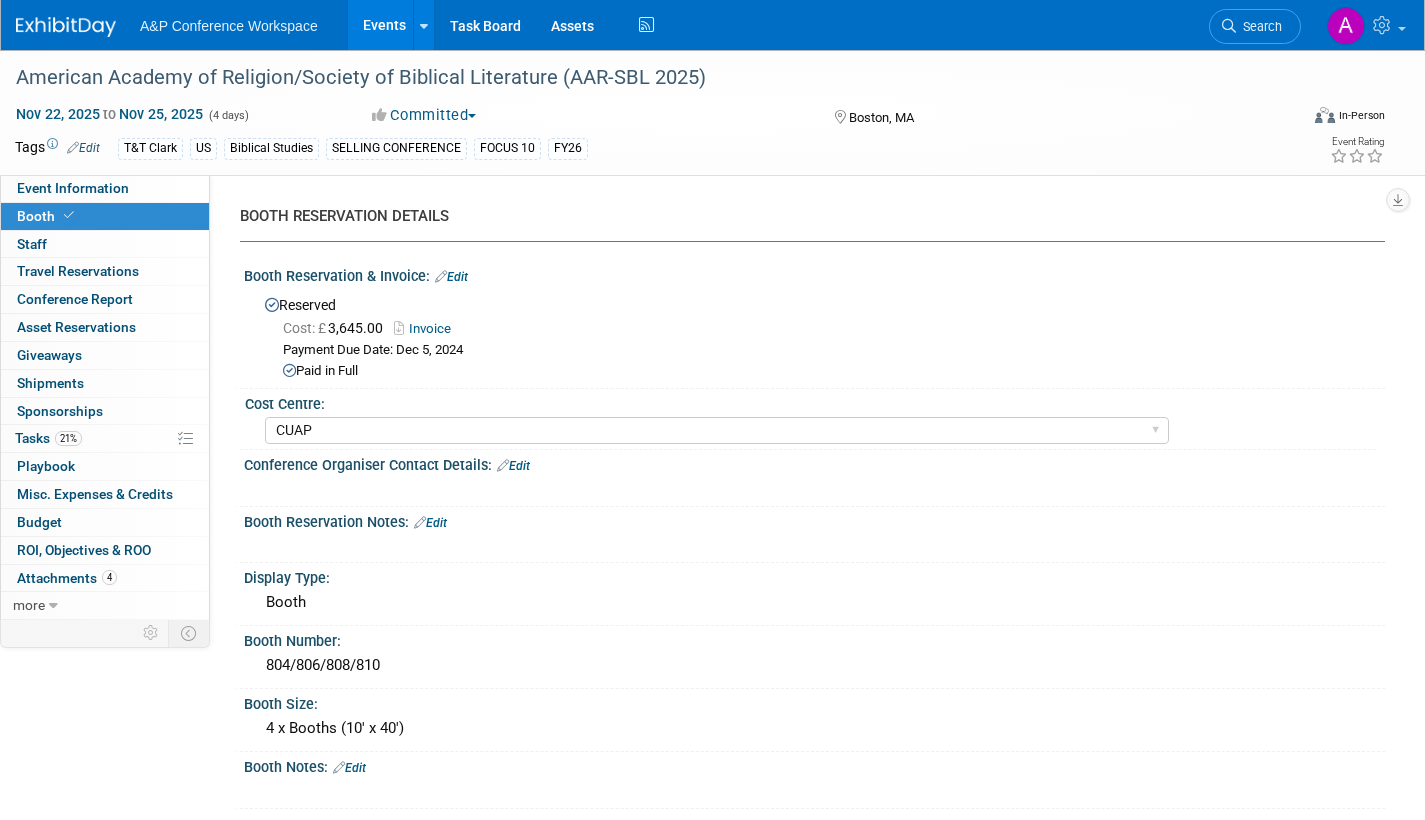click on "Invoice" at bounding box center (427, 328) 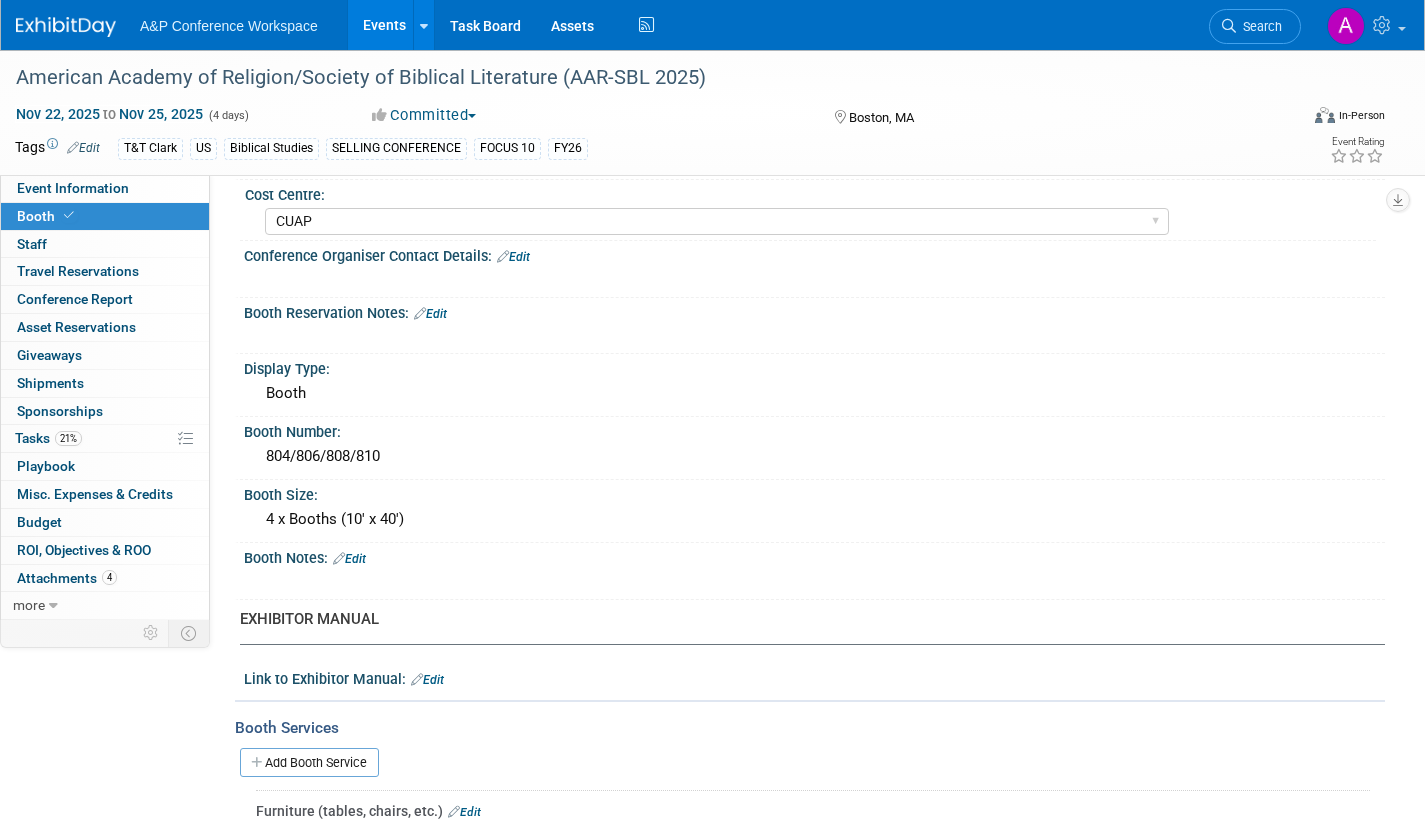 scroll, scrollTop: 0, scrollLeft: 0, axis: both 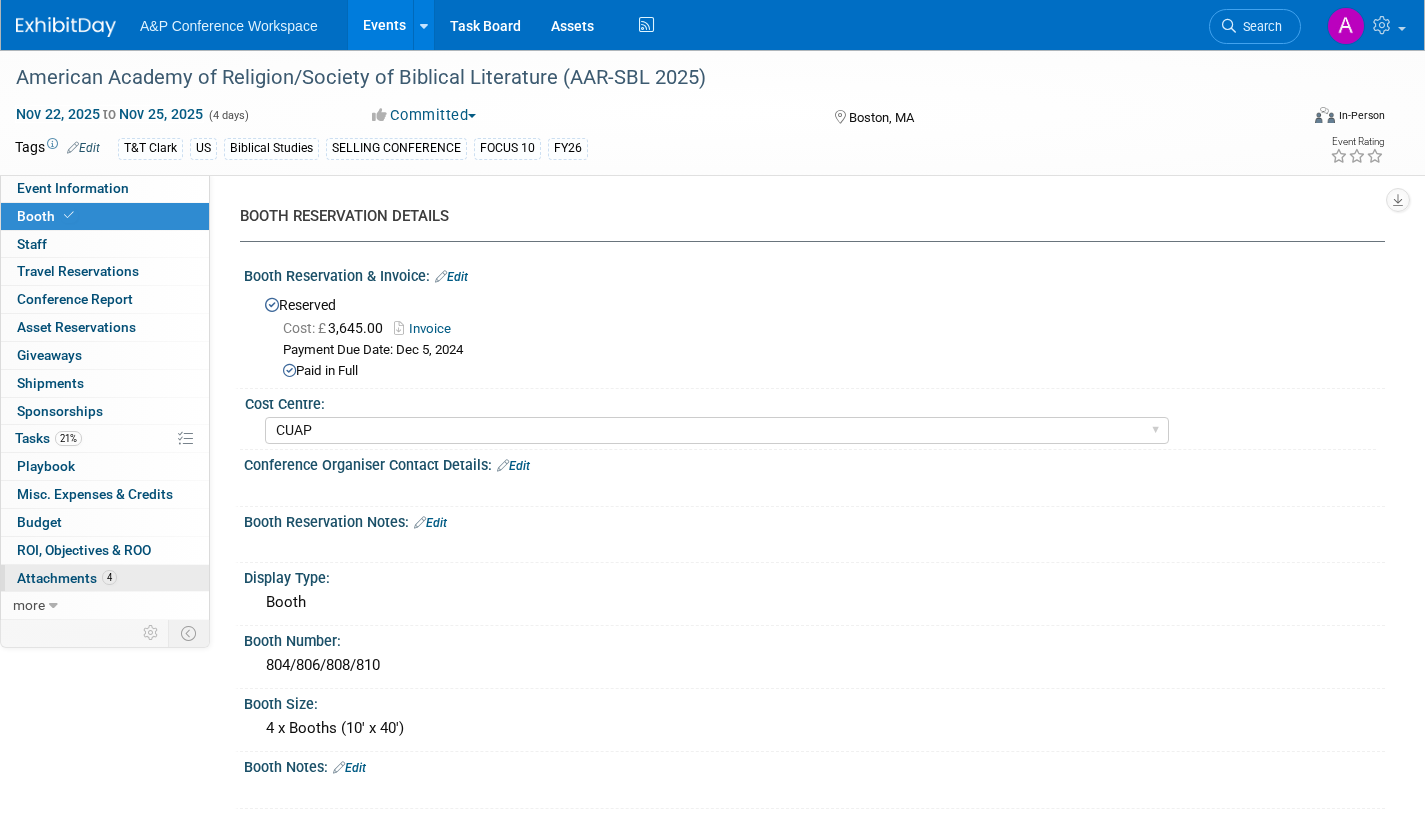 click on "Attachments 4" at bounding box center [67, 578] 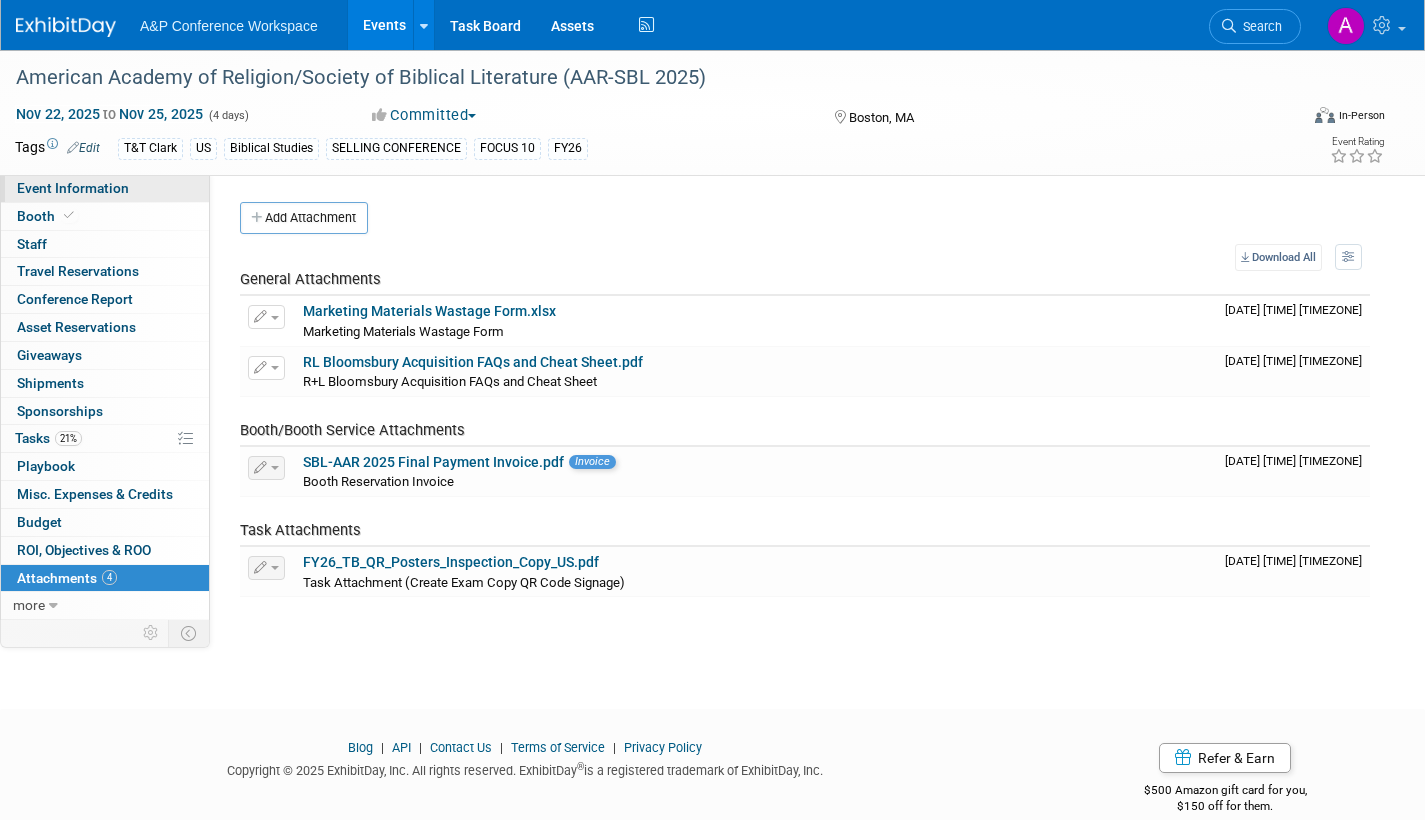 click on "Event Information" at bounding box center [73, 188] 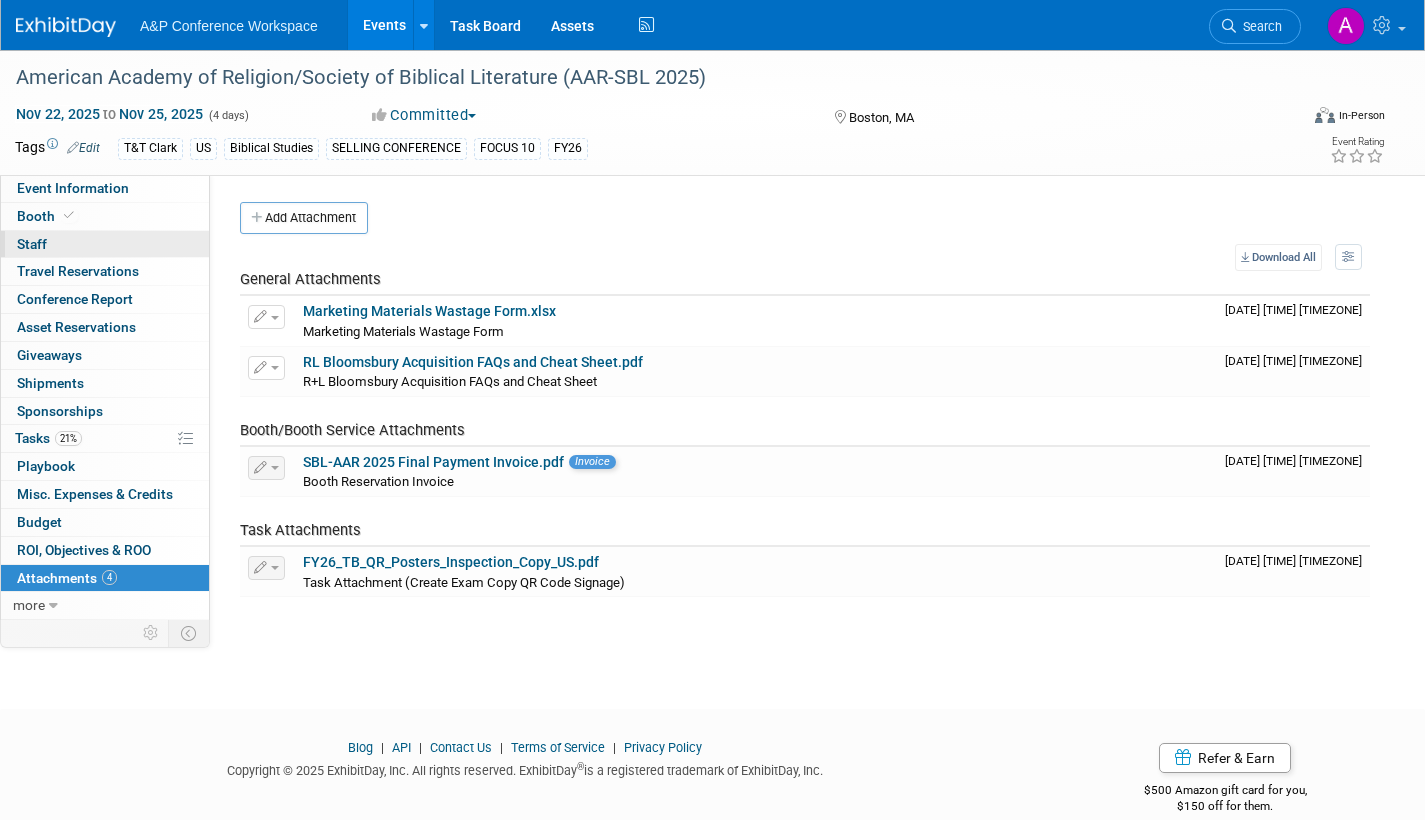 select on "Annual" 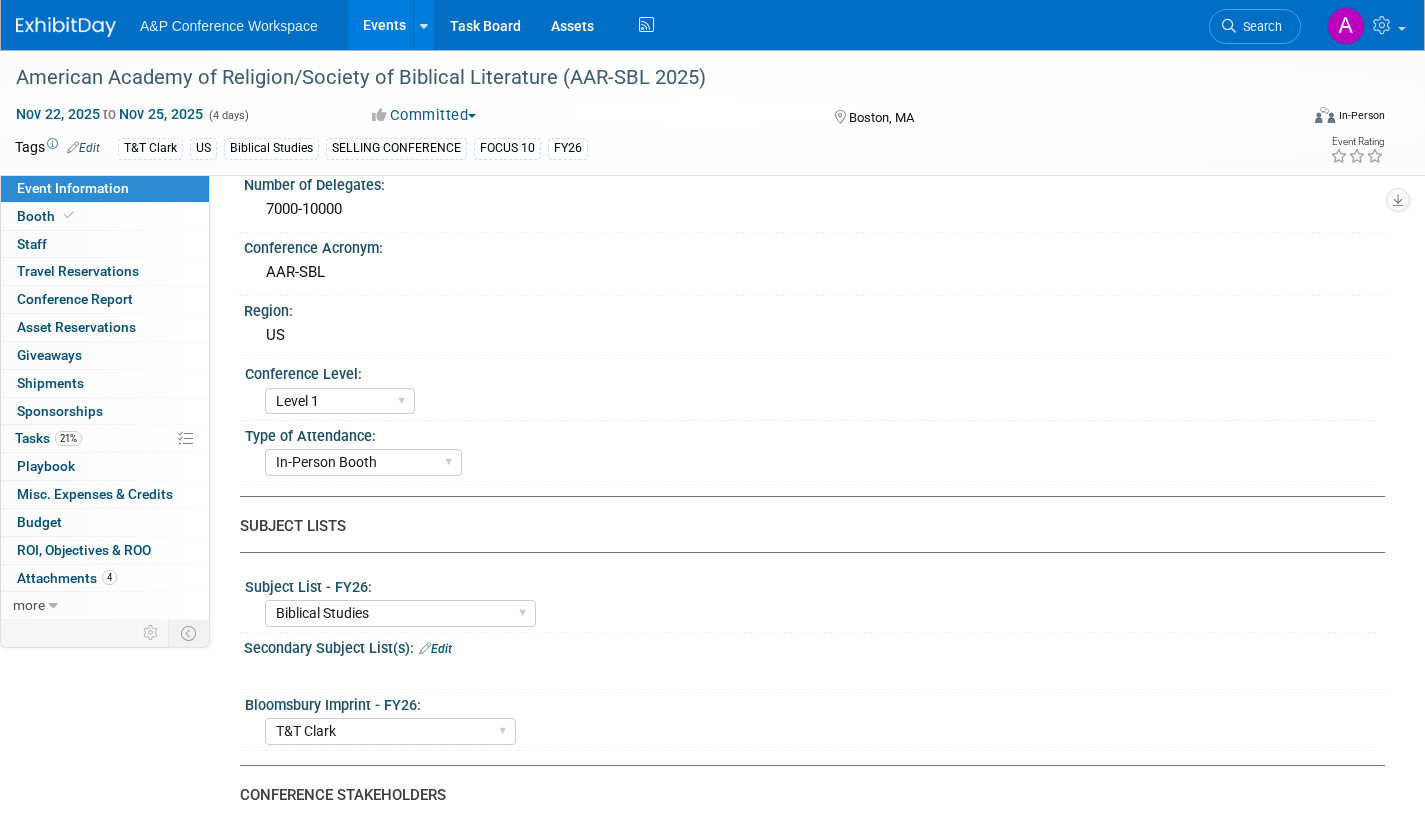 scroll, scrollTop: 300, scrollLeft: 0, axis: vertical 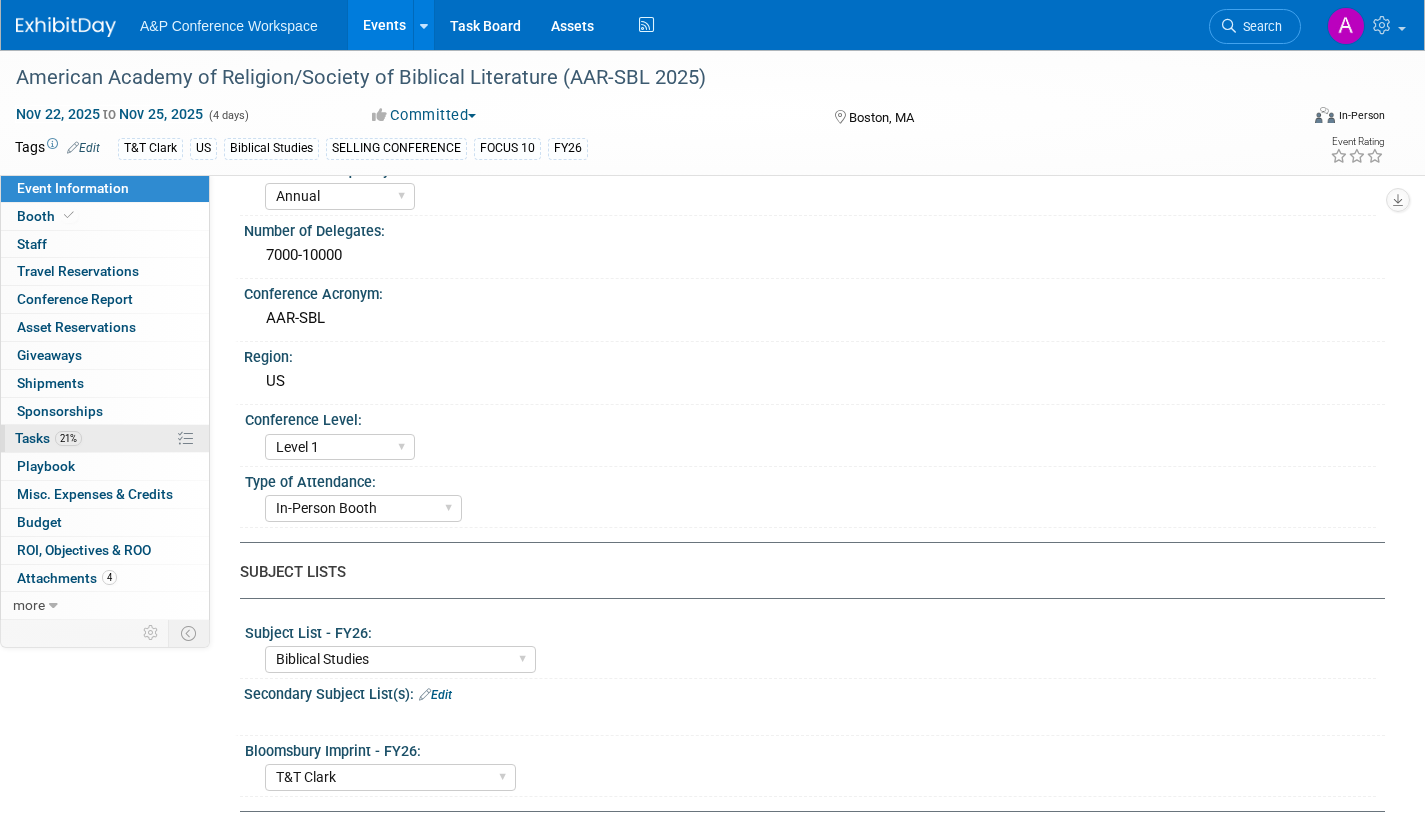 click on "Tasks 21%" at bounding box center (48, 438) 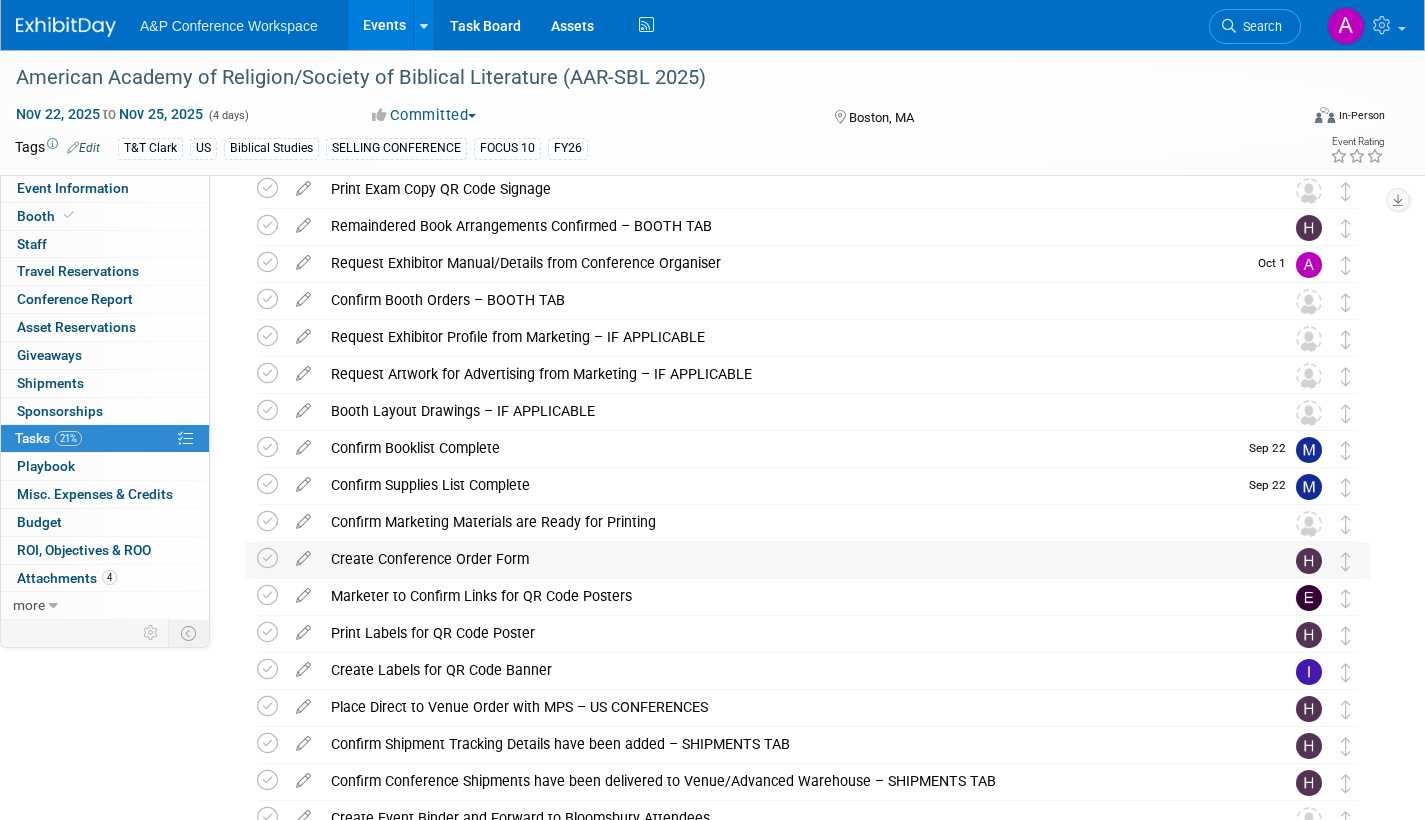 scroll, scrollTop: 200, scrollLeft: 0, axis: vertical 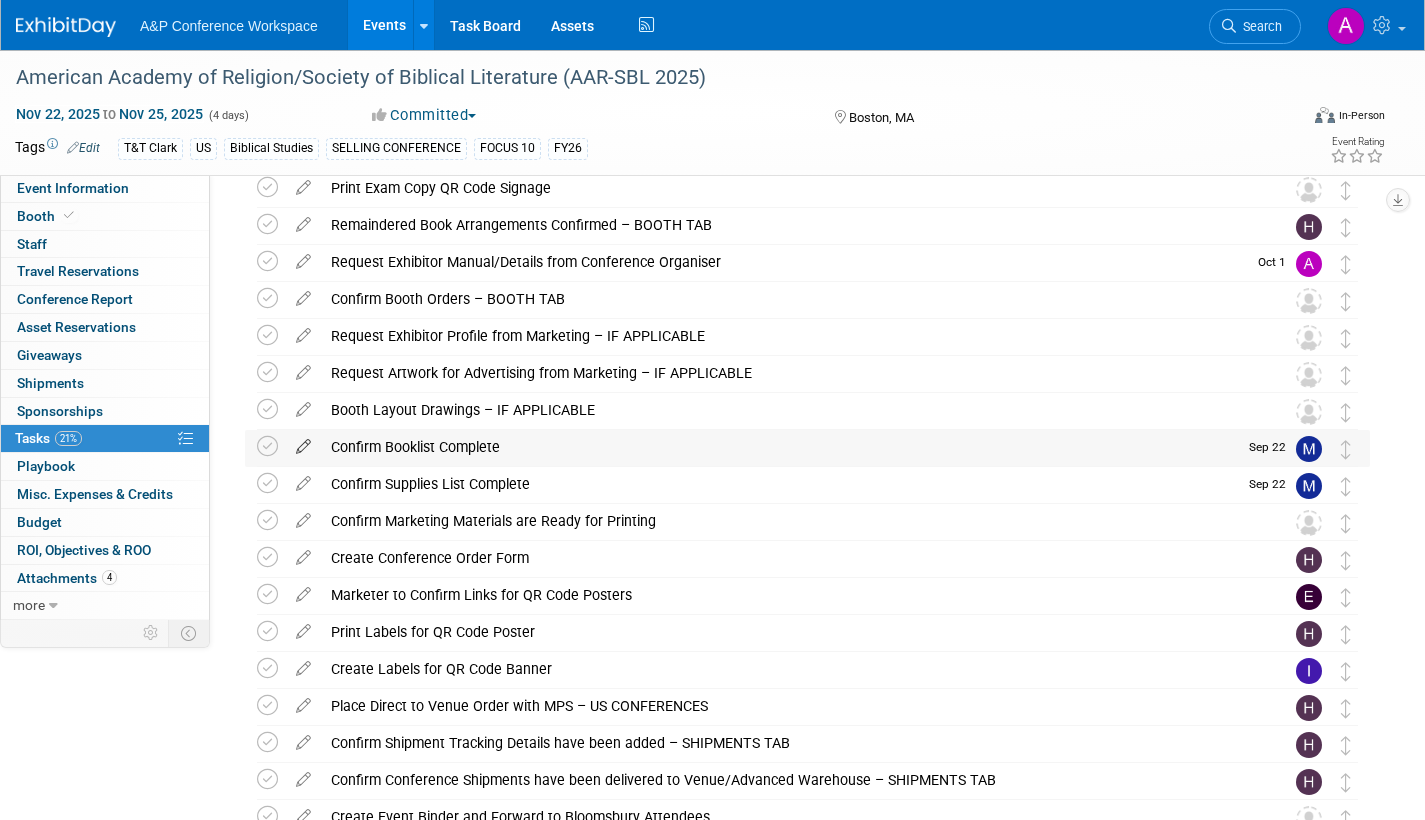 click at bounding box center [303, 442] 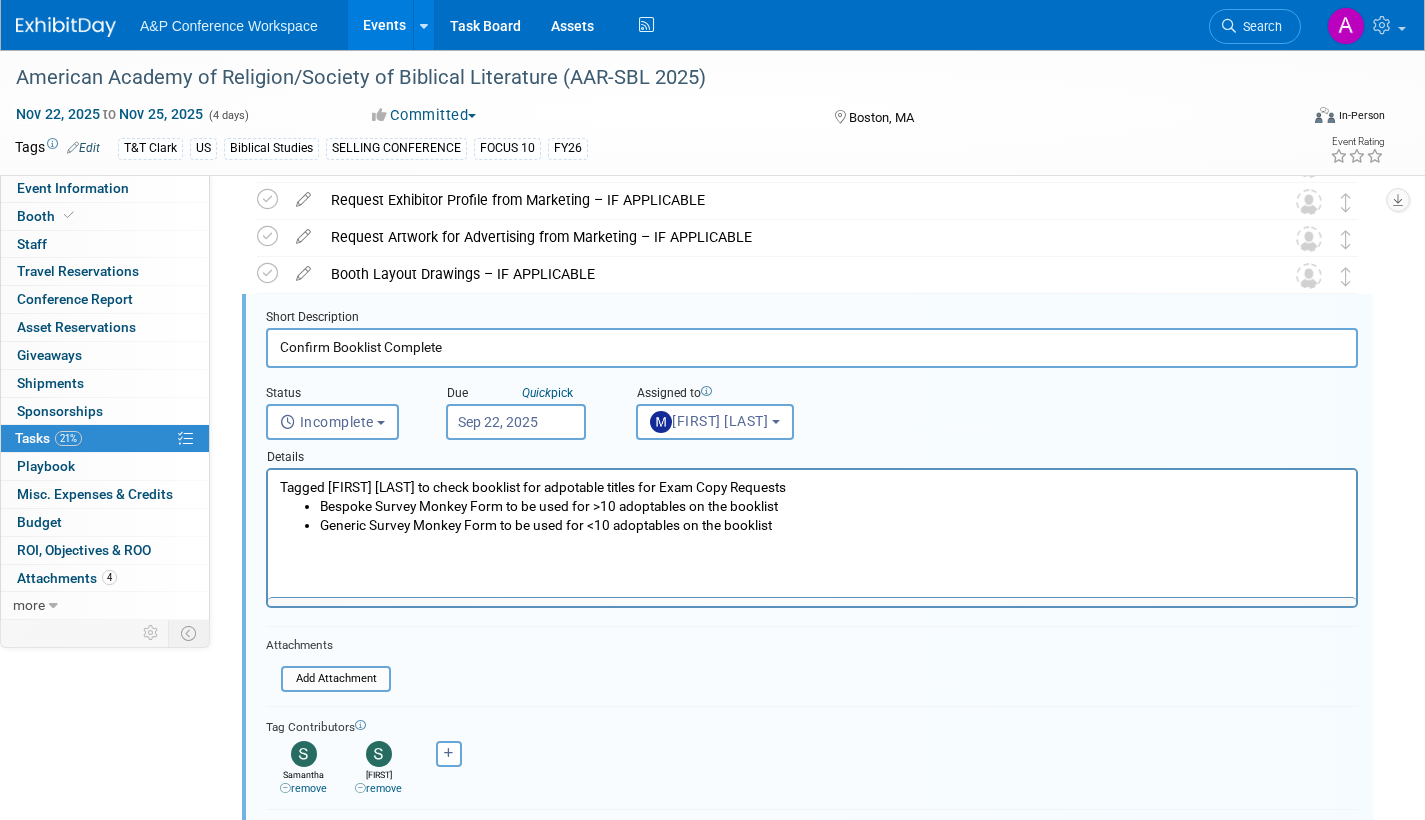 scroll, scrollTop: 0, scrollLeft: 0, axis: both 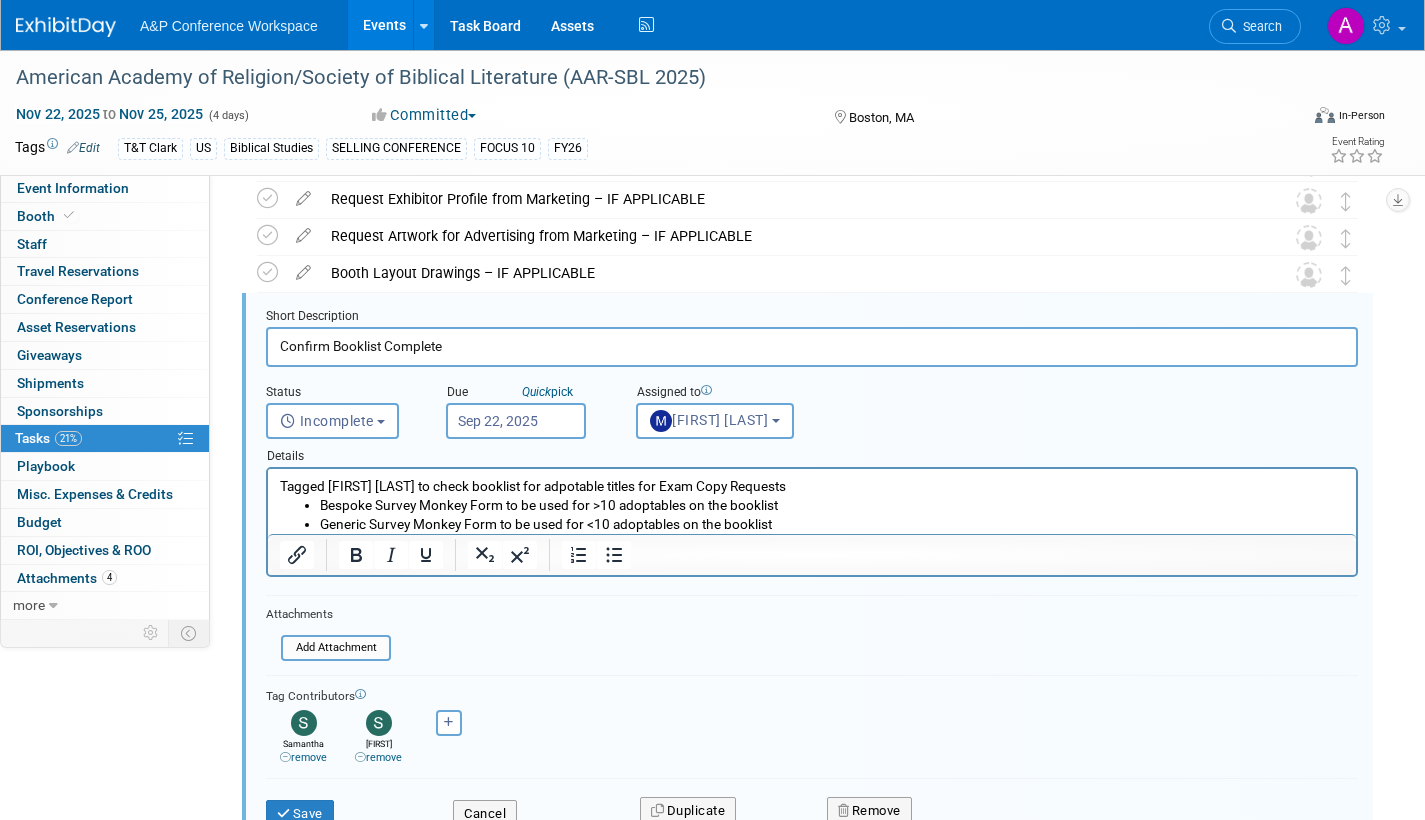 click on "Sep 22, 2025" at bounding box center [516, 421] 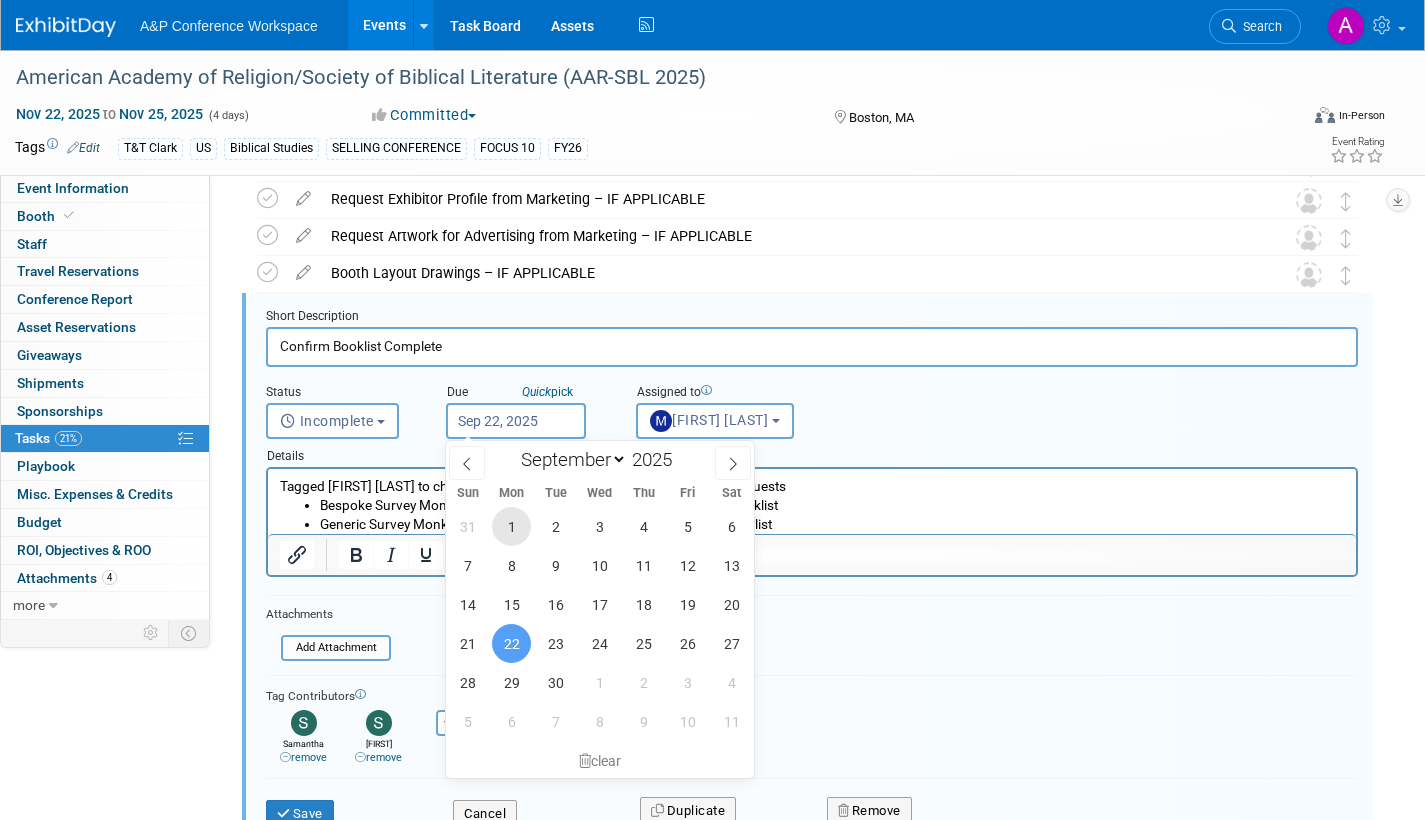 click on "1" at bounding box center (511, 526) 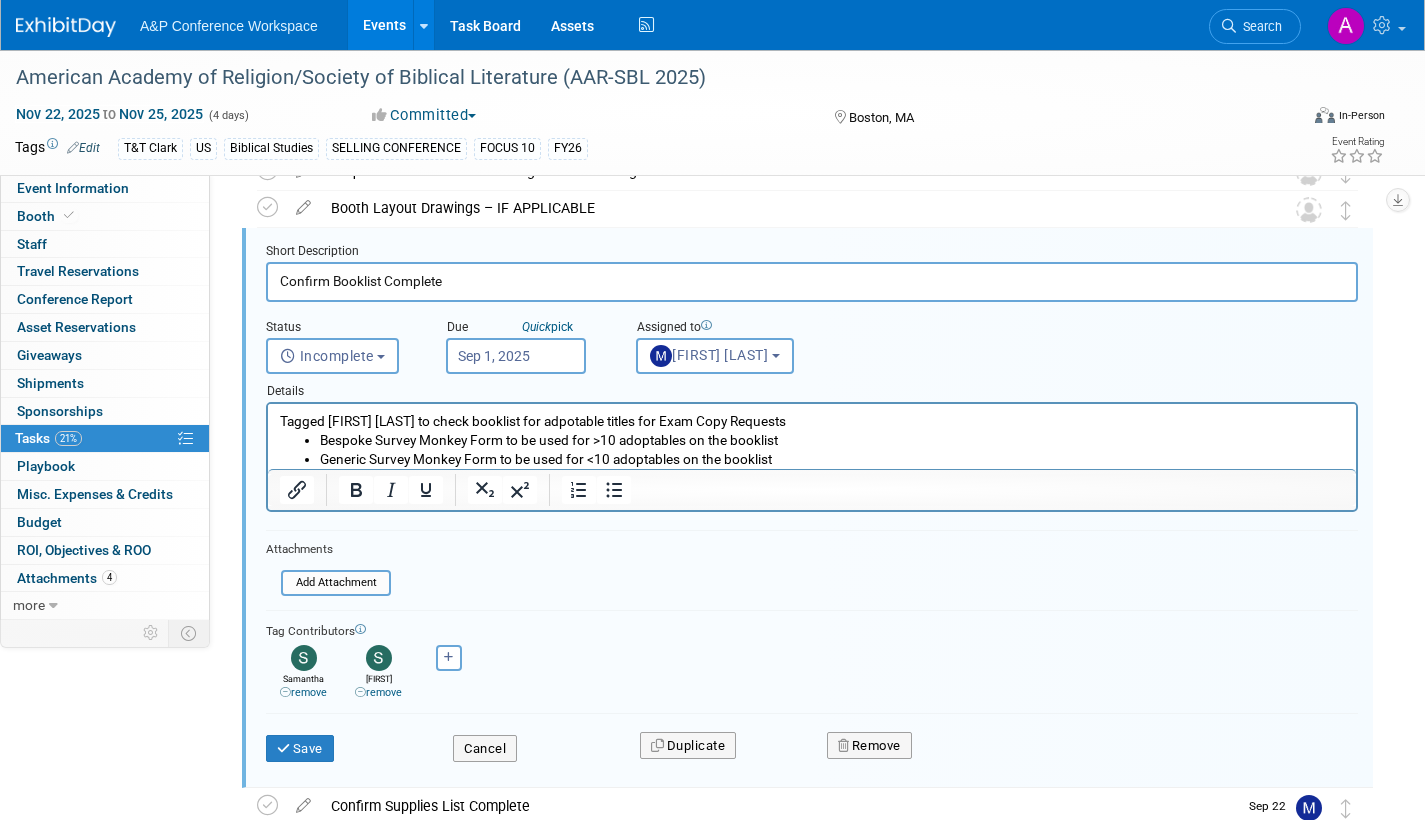 scroll, scrollTop: 437, scrollLeft: 0, axis: vertical 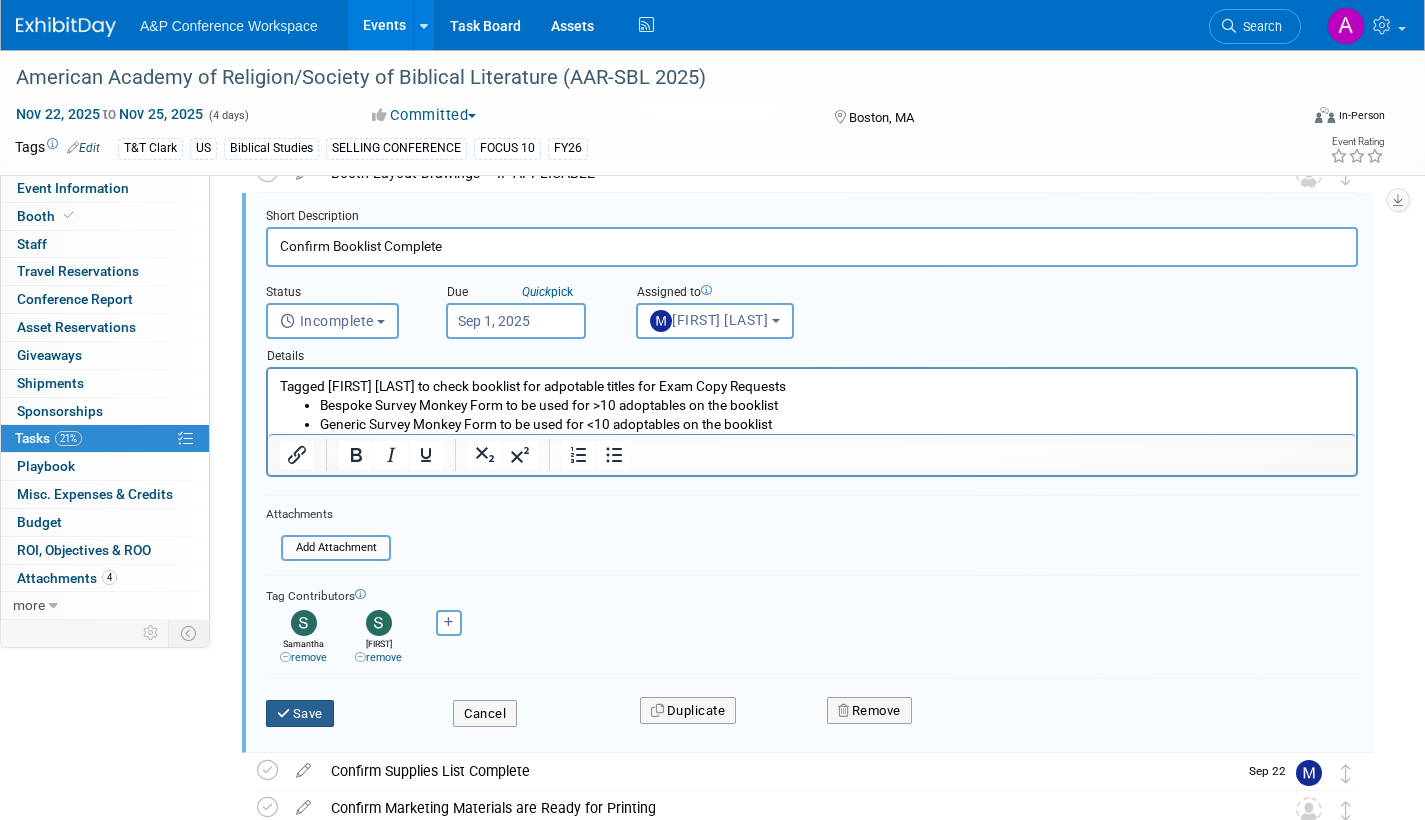 click on "Save" at bounding box center [300, 714] 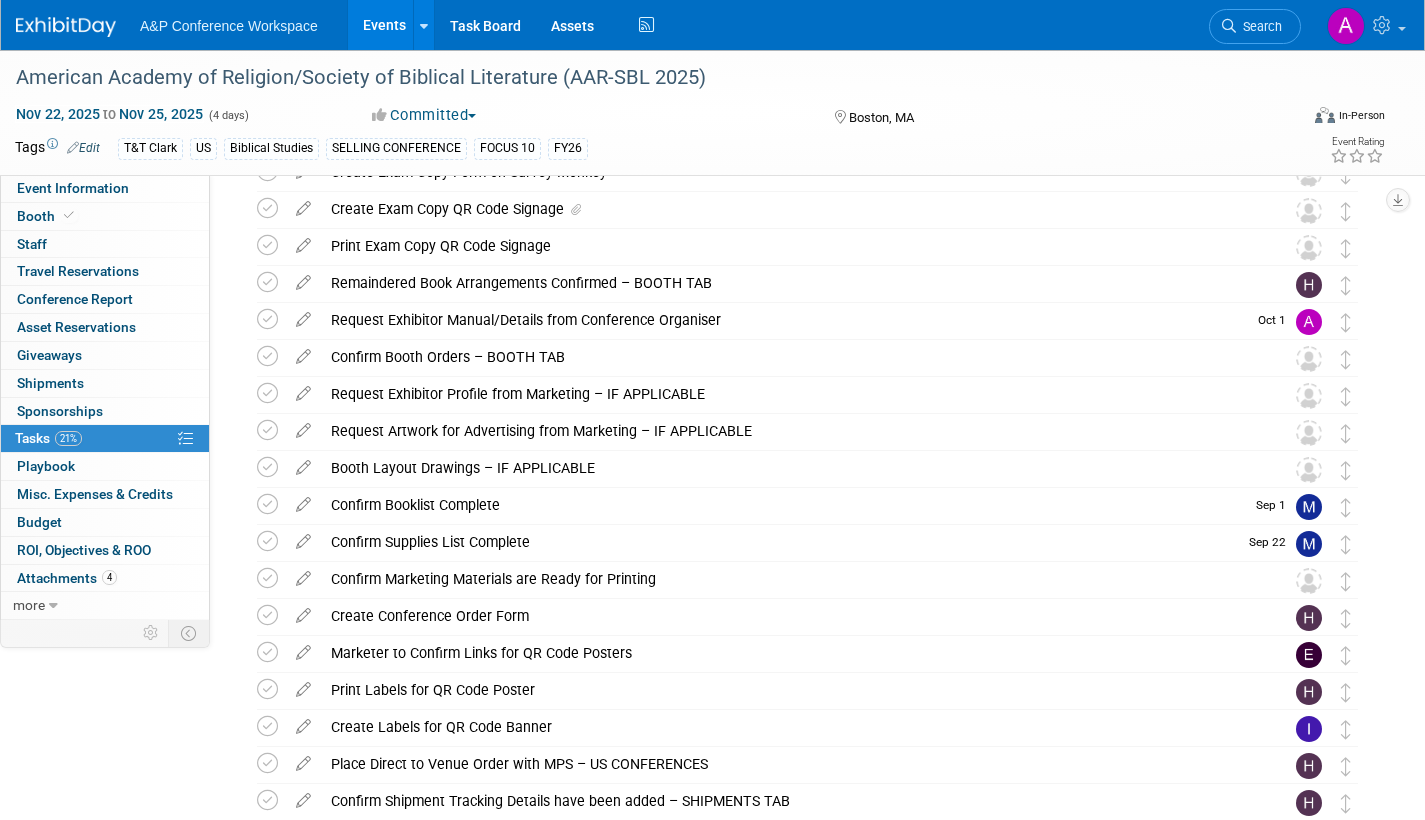 scroll, scrollTop: 137, scrollLeft: 0, axis: vertical 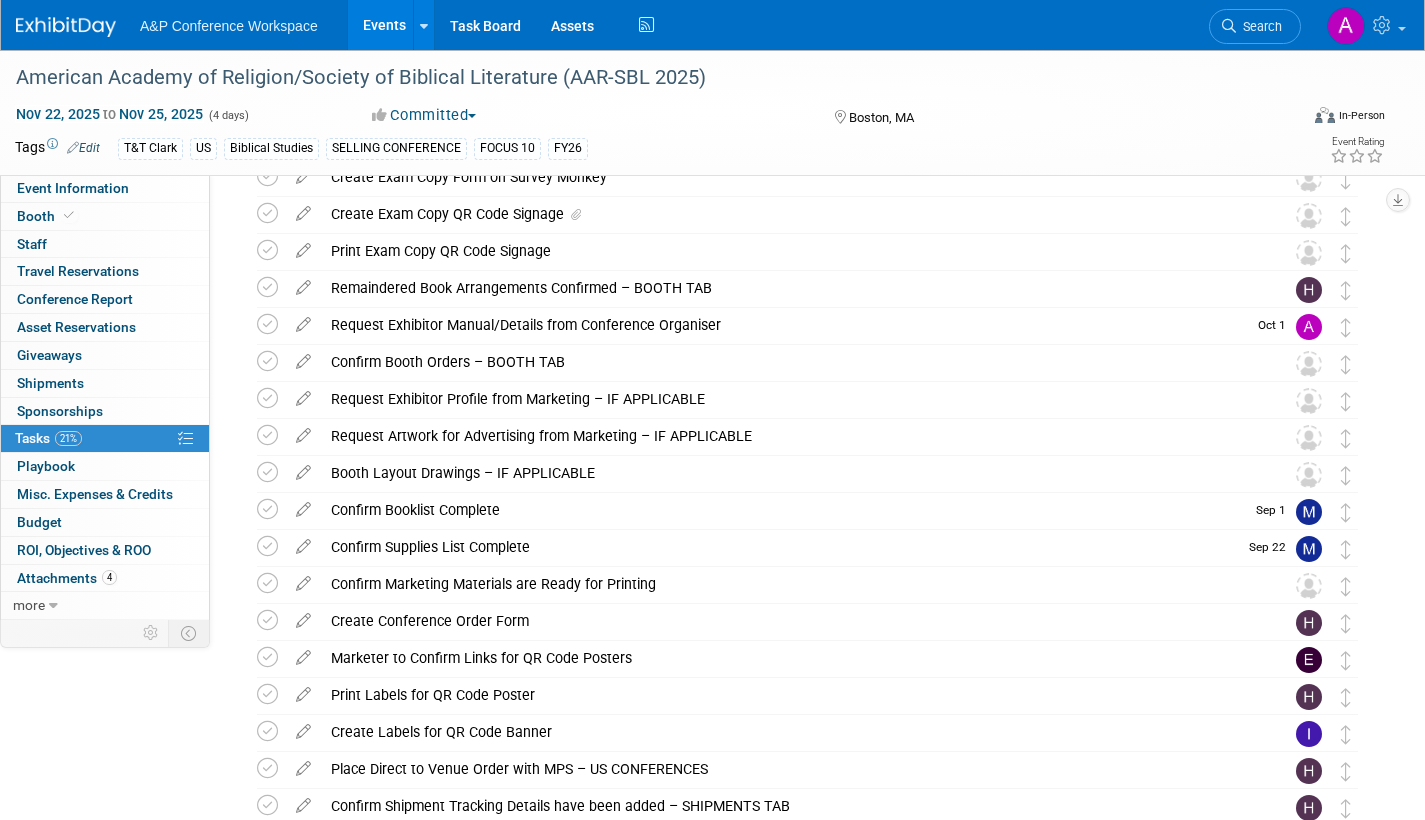 click at bounding box center (303, 505) 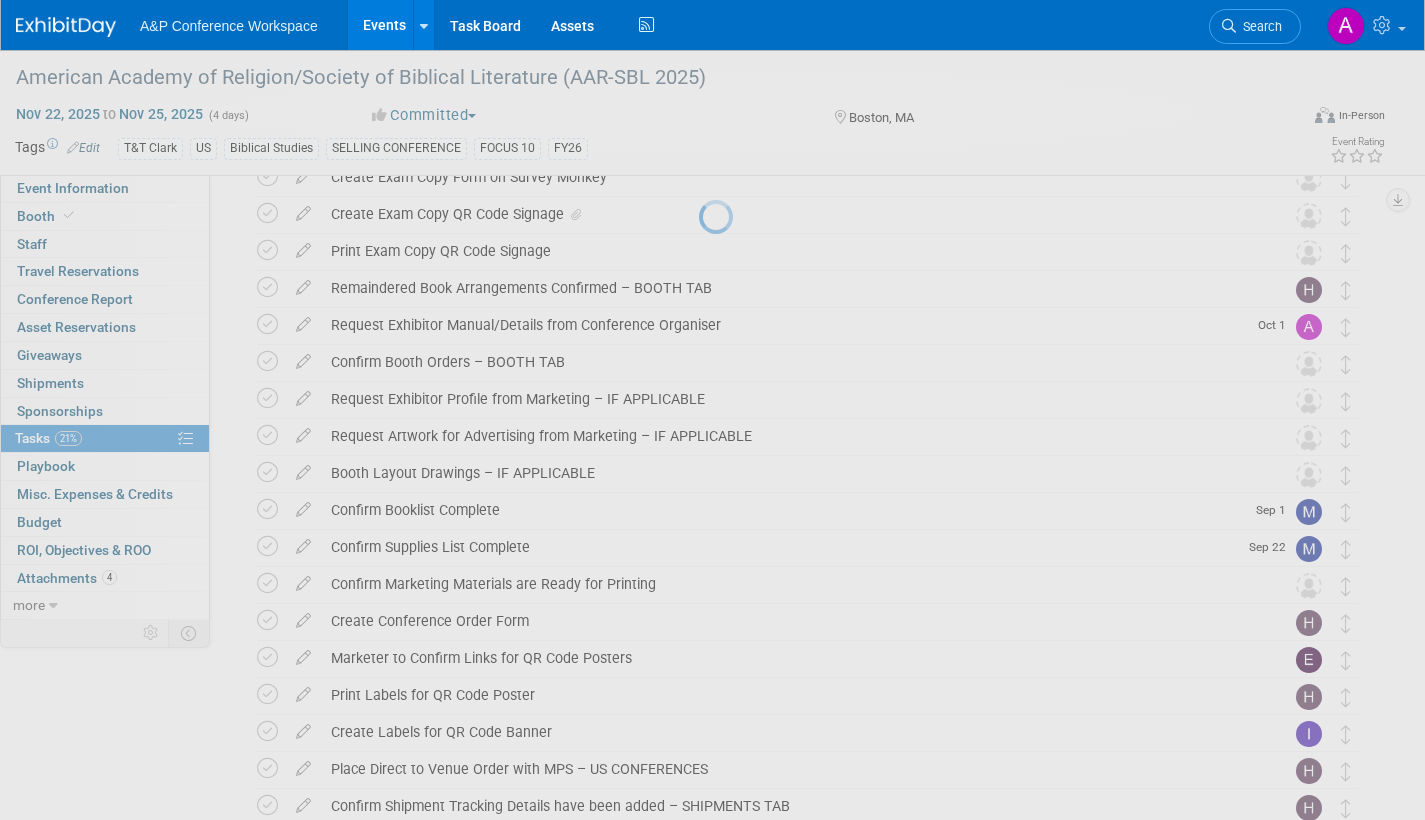 select on "8" 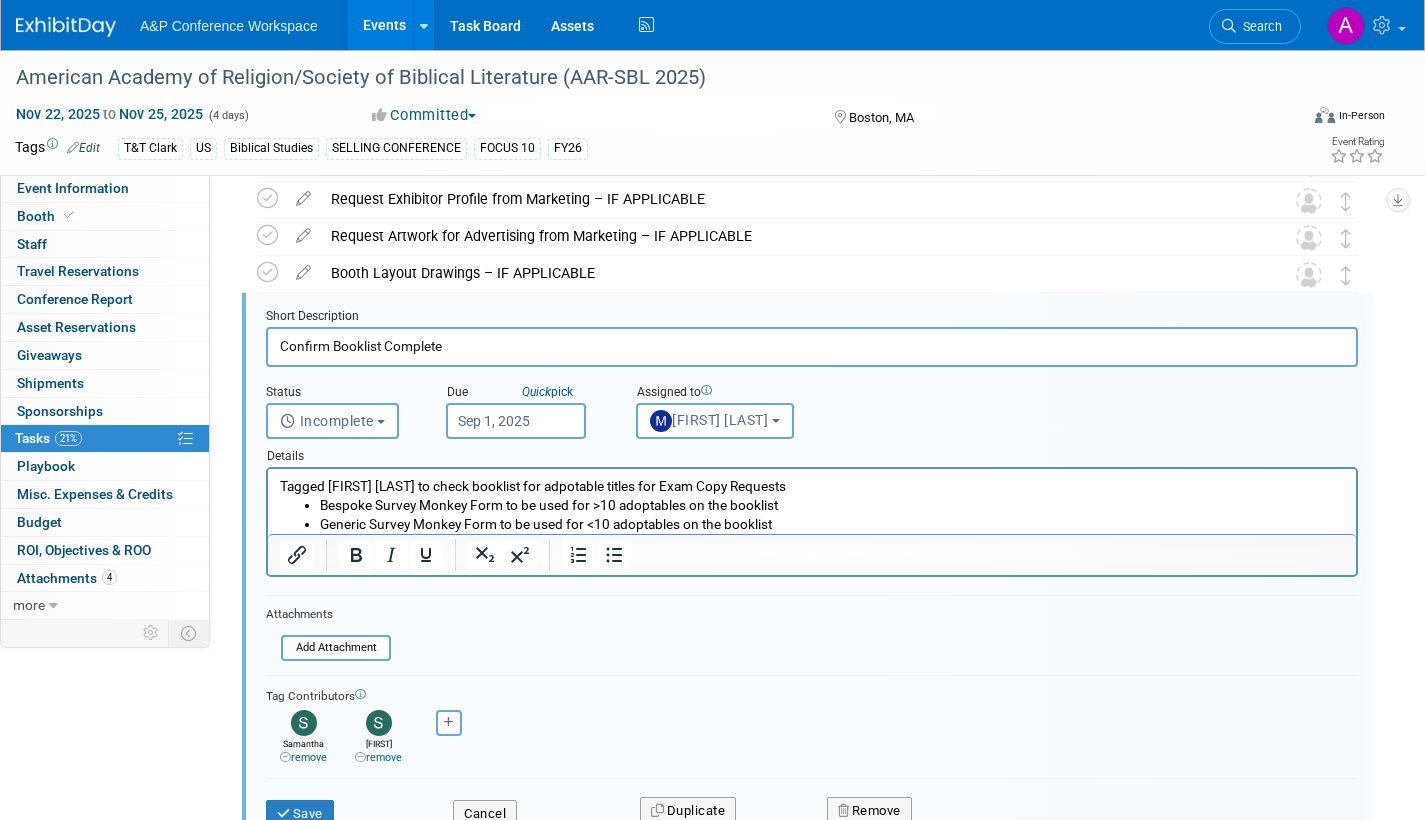 scroll, scrollTop: 0, scrollLeft: 0, axis: both 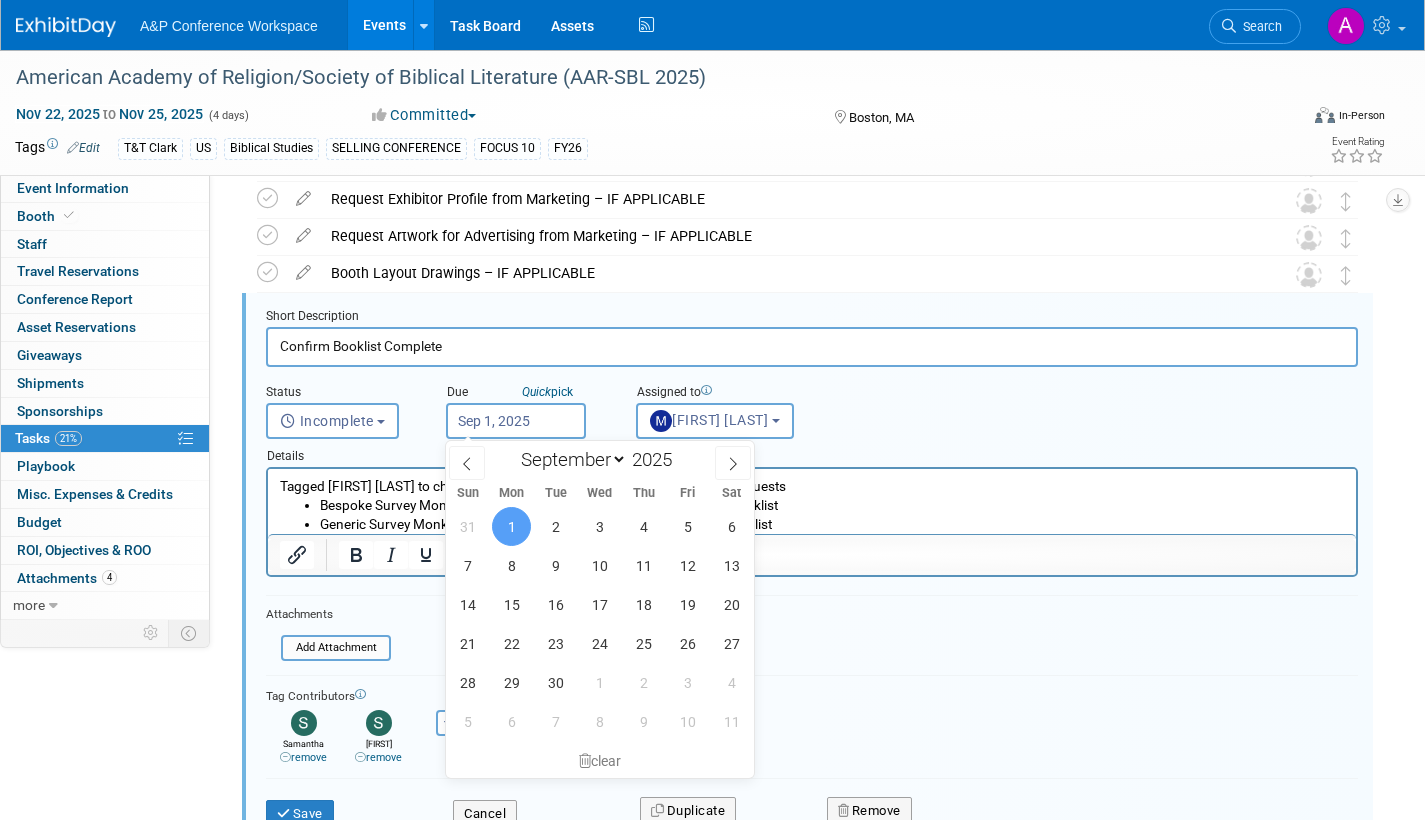 click on "Sep 1, 2025" at bounding box center (516, 421) 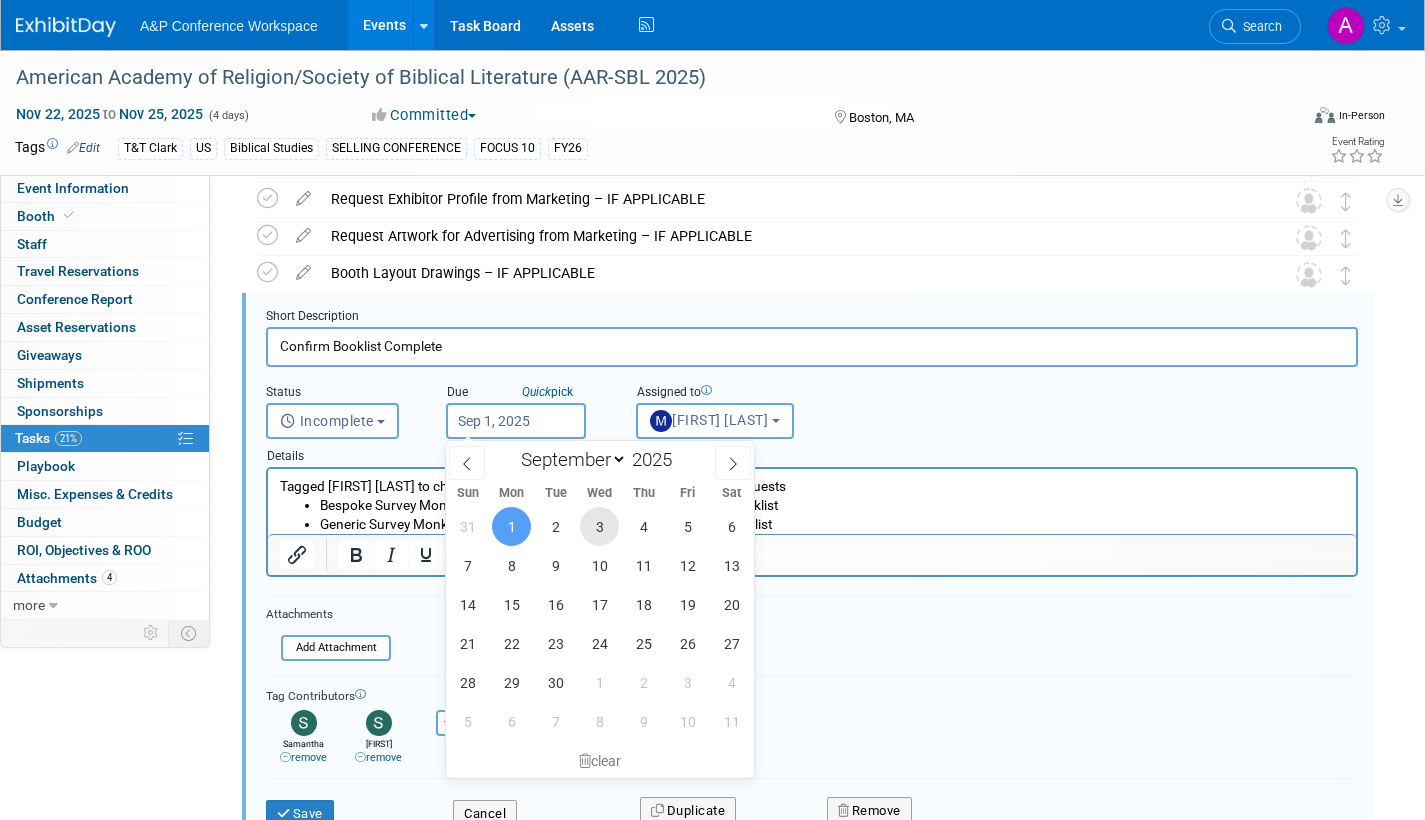 click on "3" at bounding box center [599, 526] 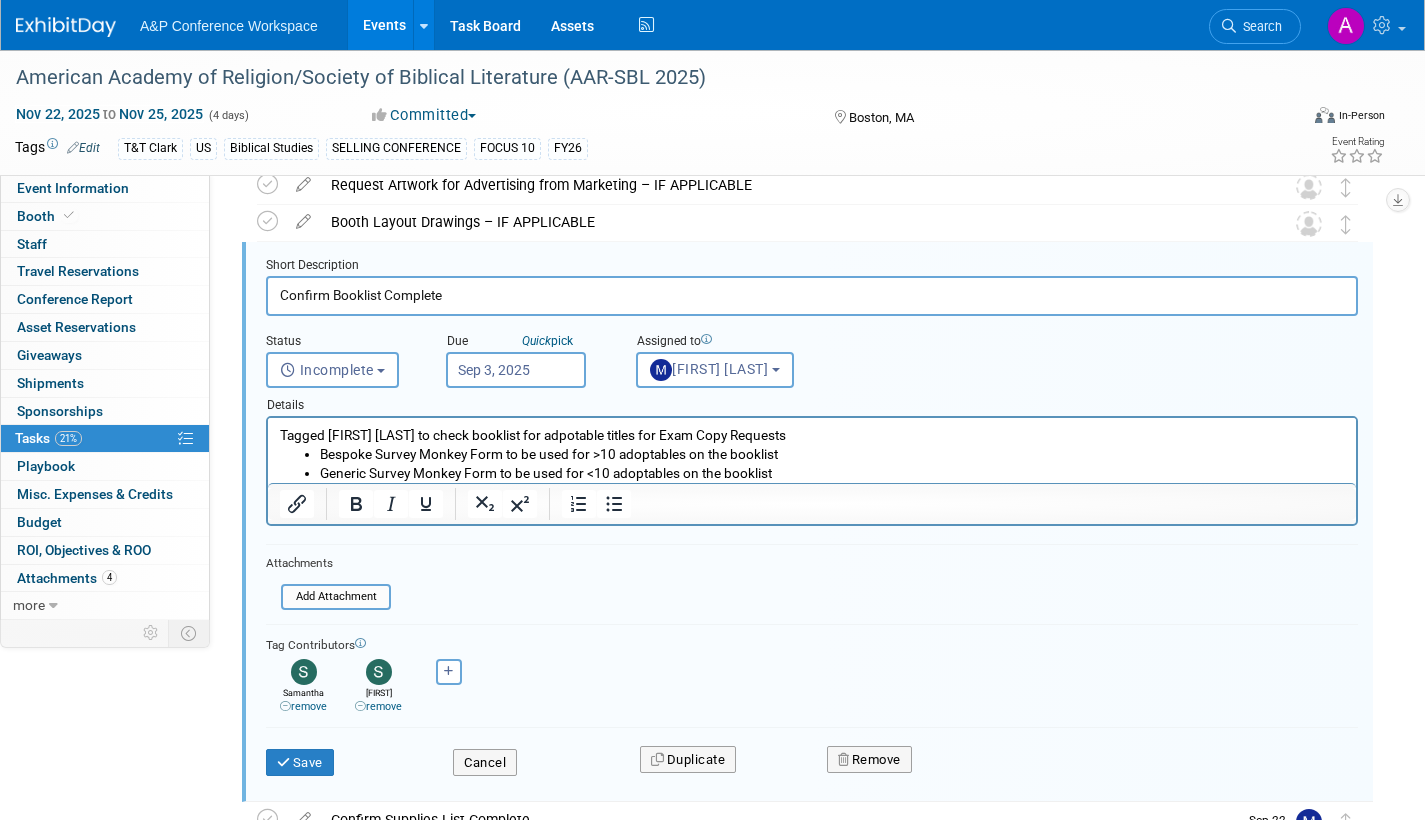 scroll, scrollTop: 437, scrollLeft: 0, axis: vertical 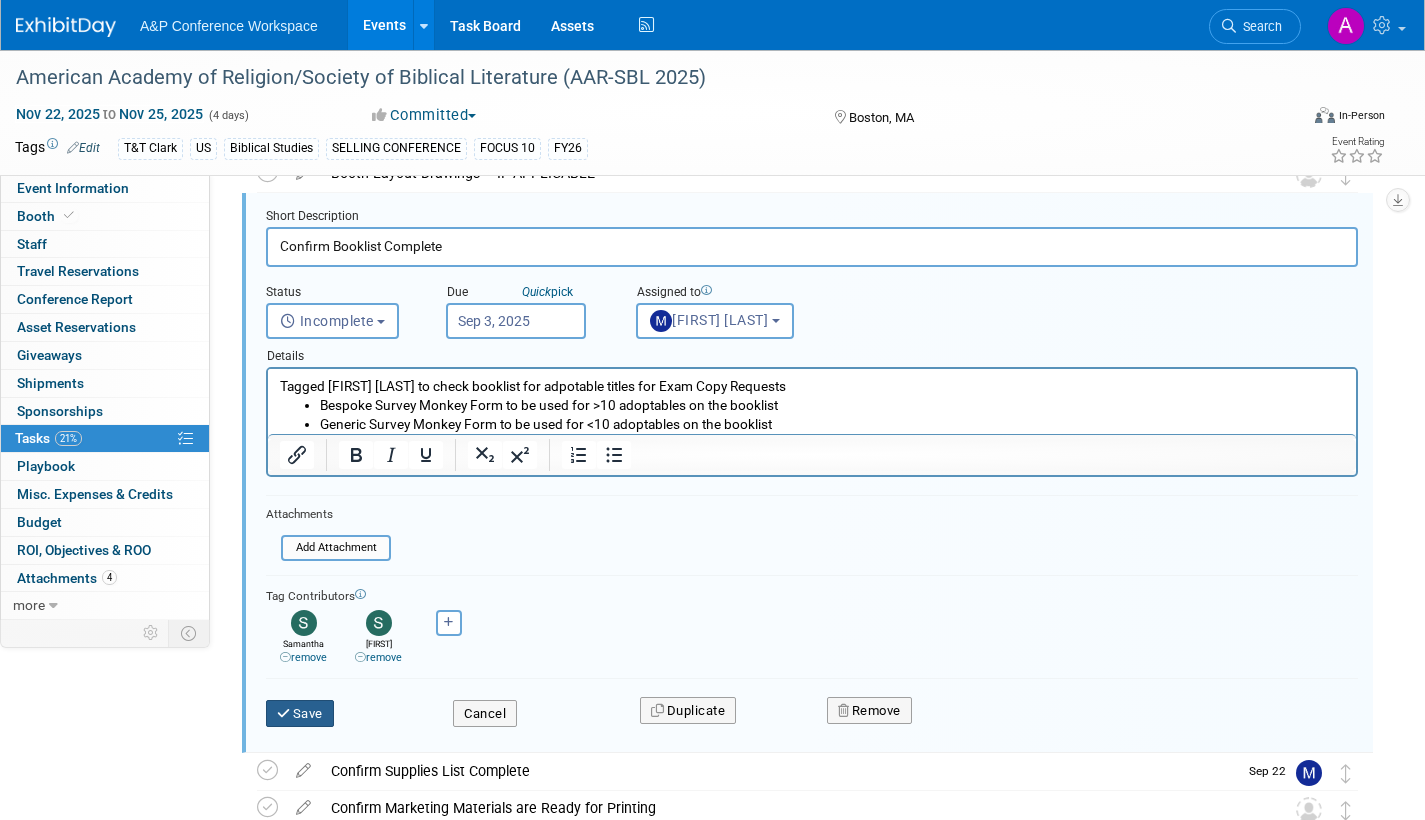 click on "Save" at bounding box center [300, 714] 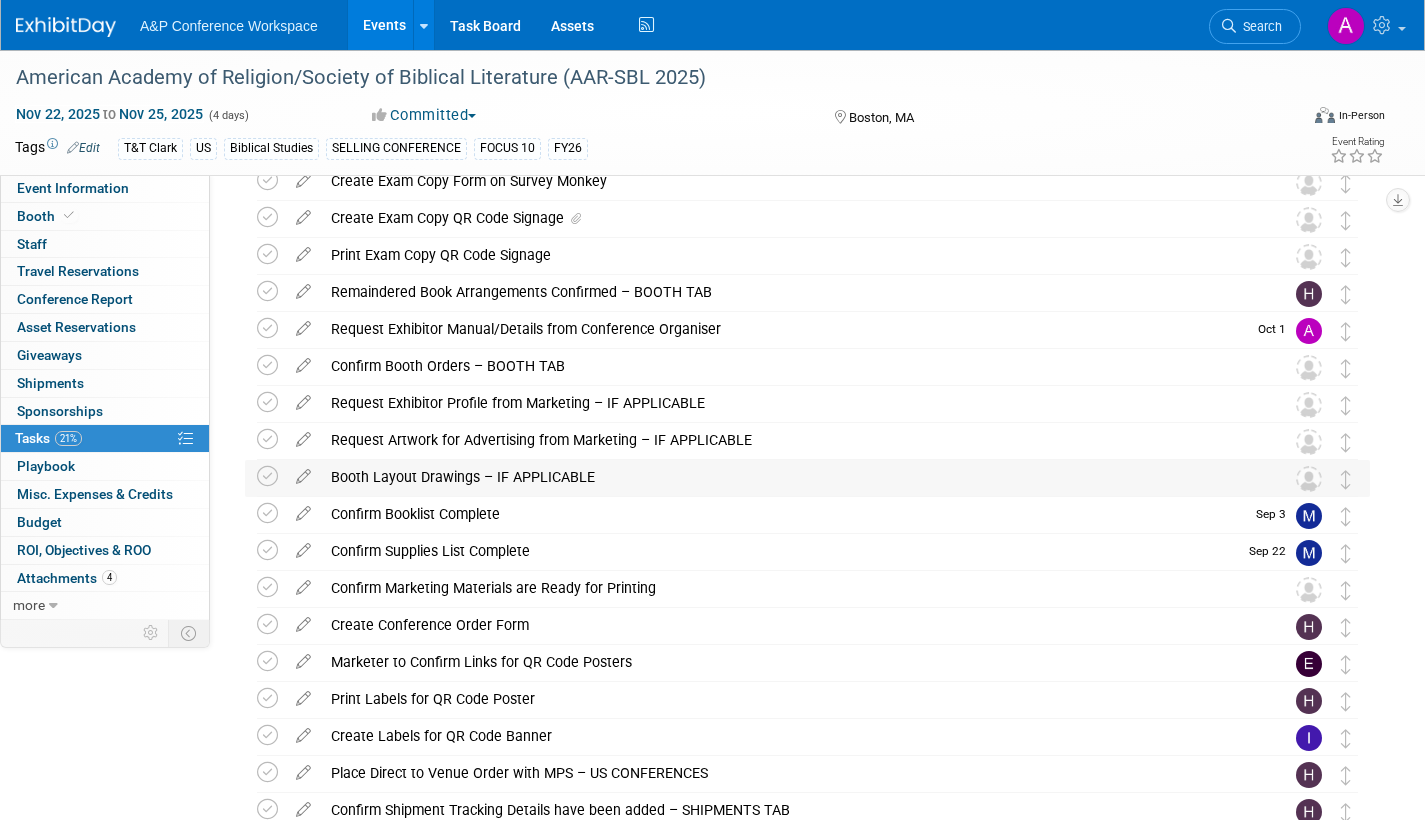 scroll, scrollTop: 0, scrollLeft: 0, axis: both 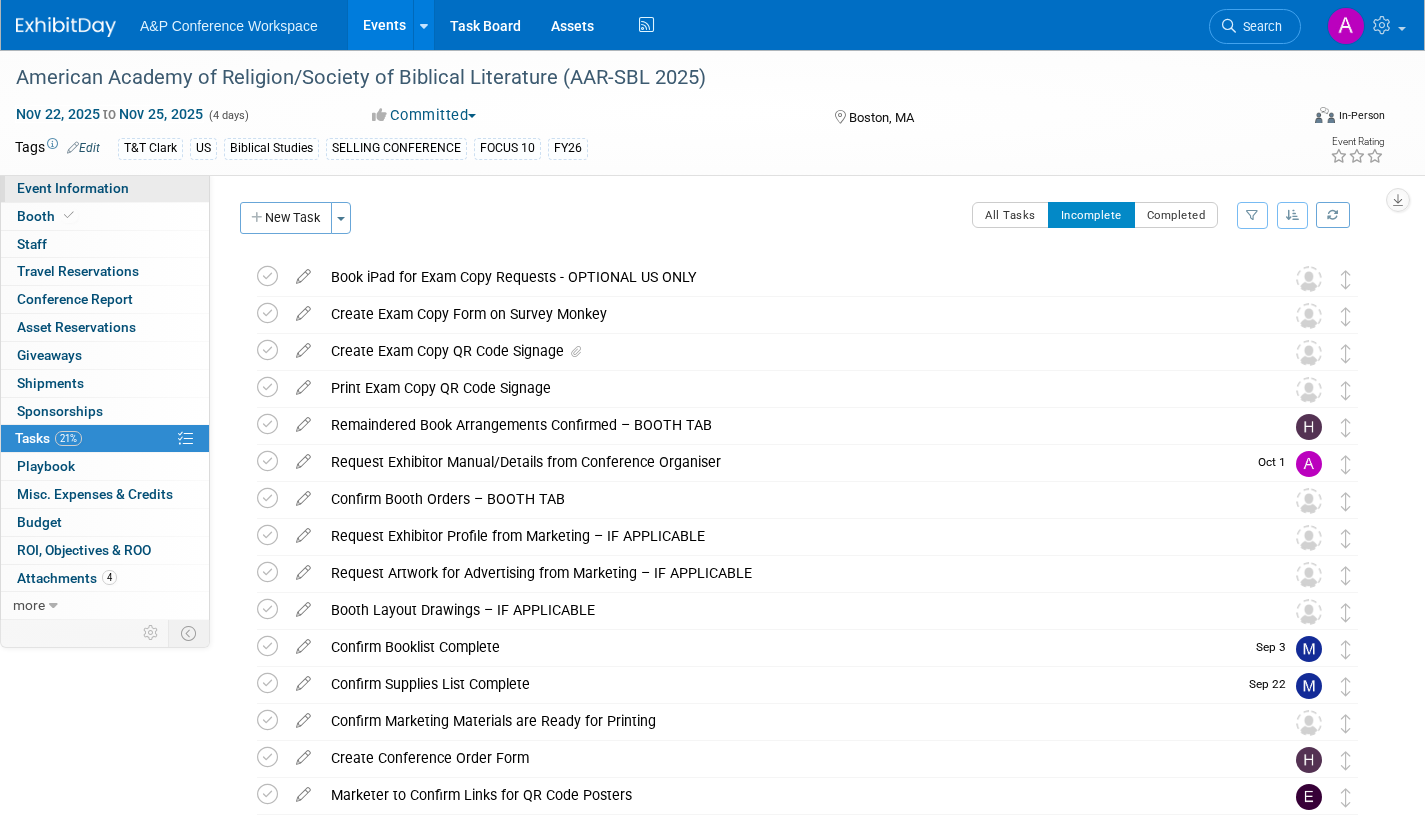 click on "Event Information" at bounding box center [105, 188] 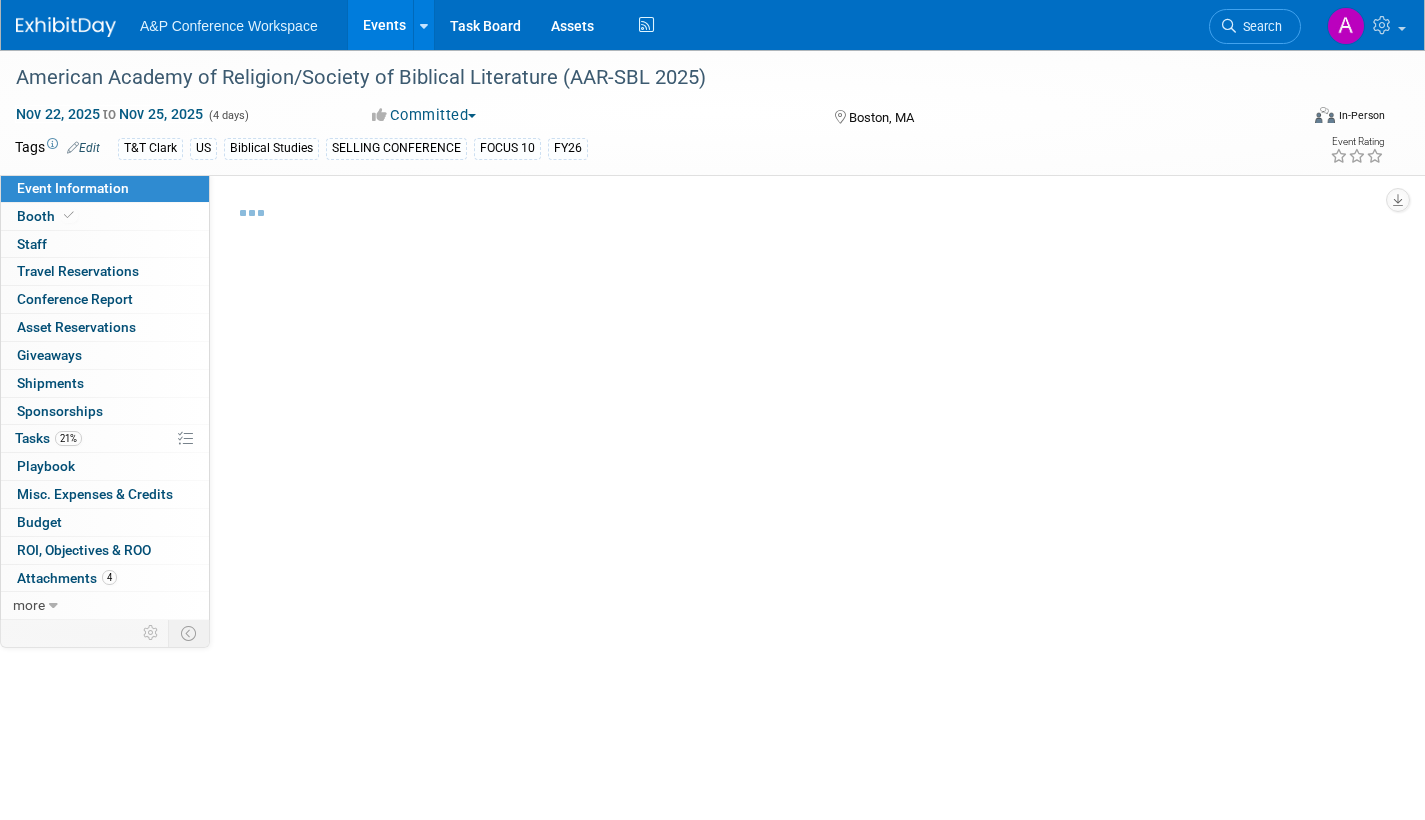 select on "Annual" 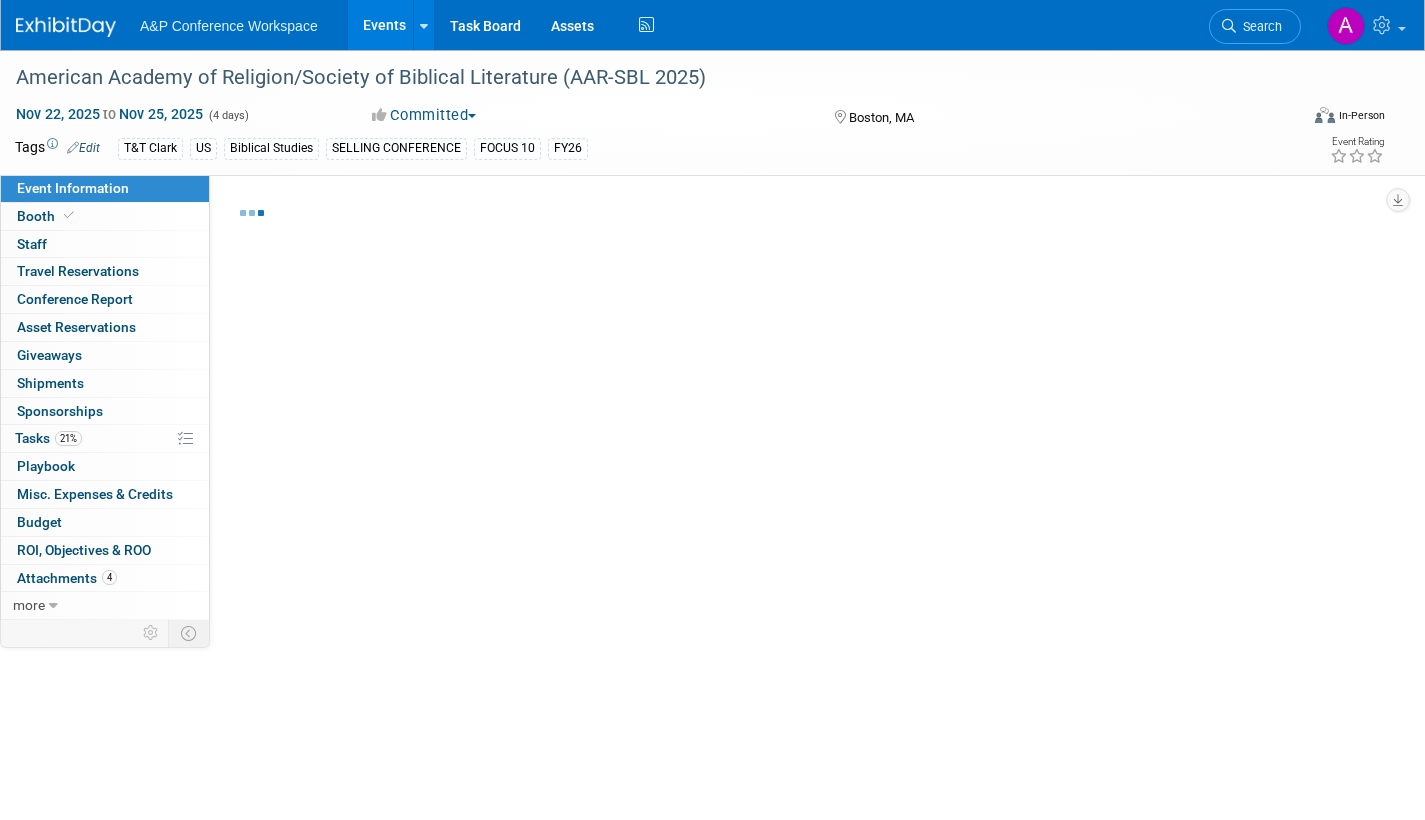 select on "Level 1" 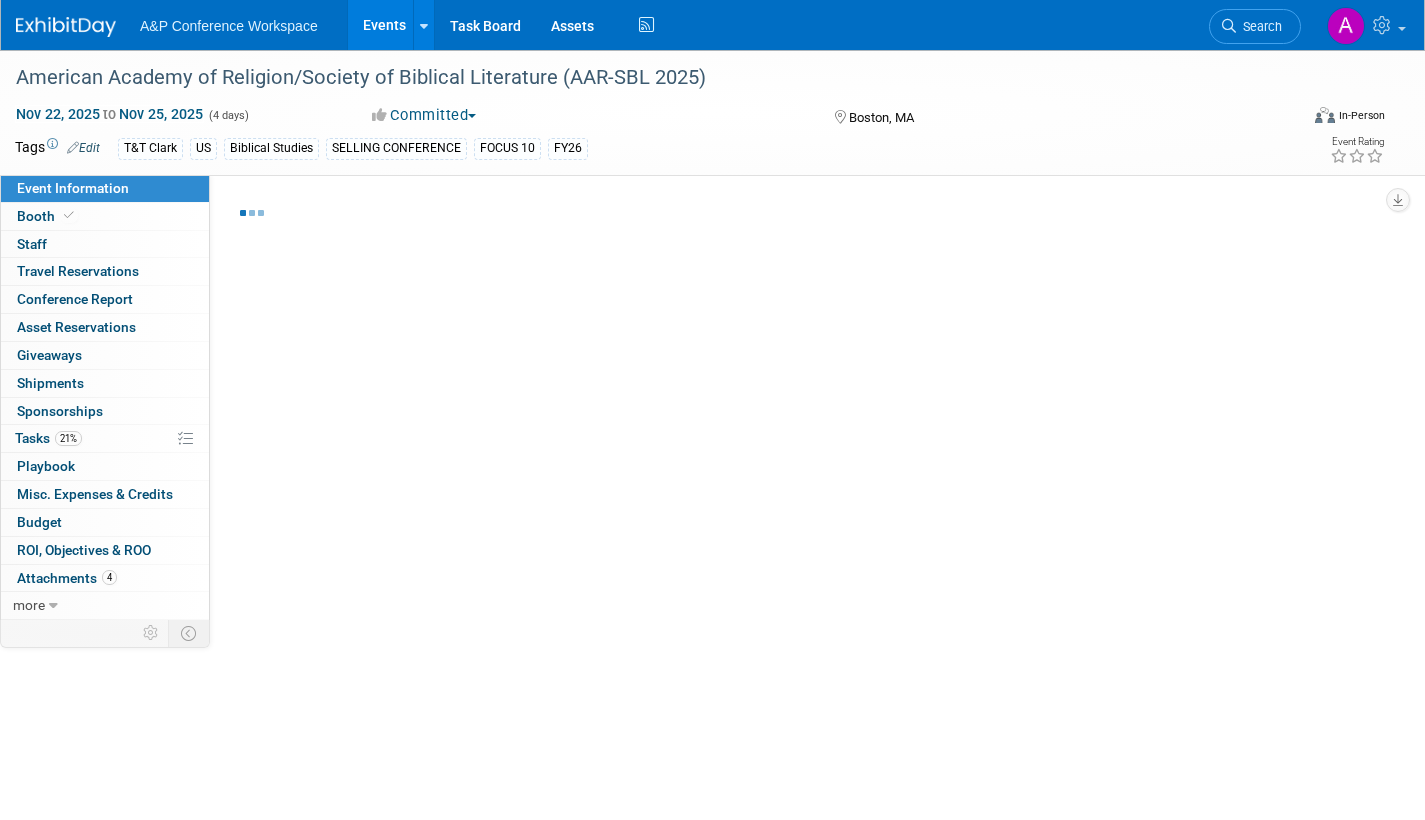 select on "In-Person Booth" 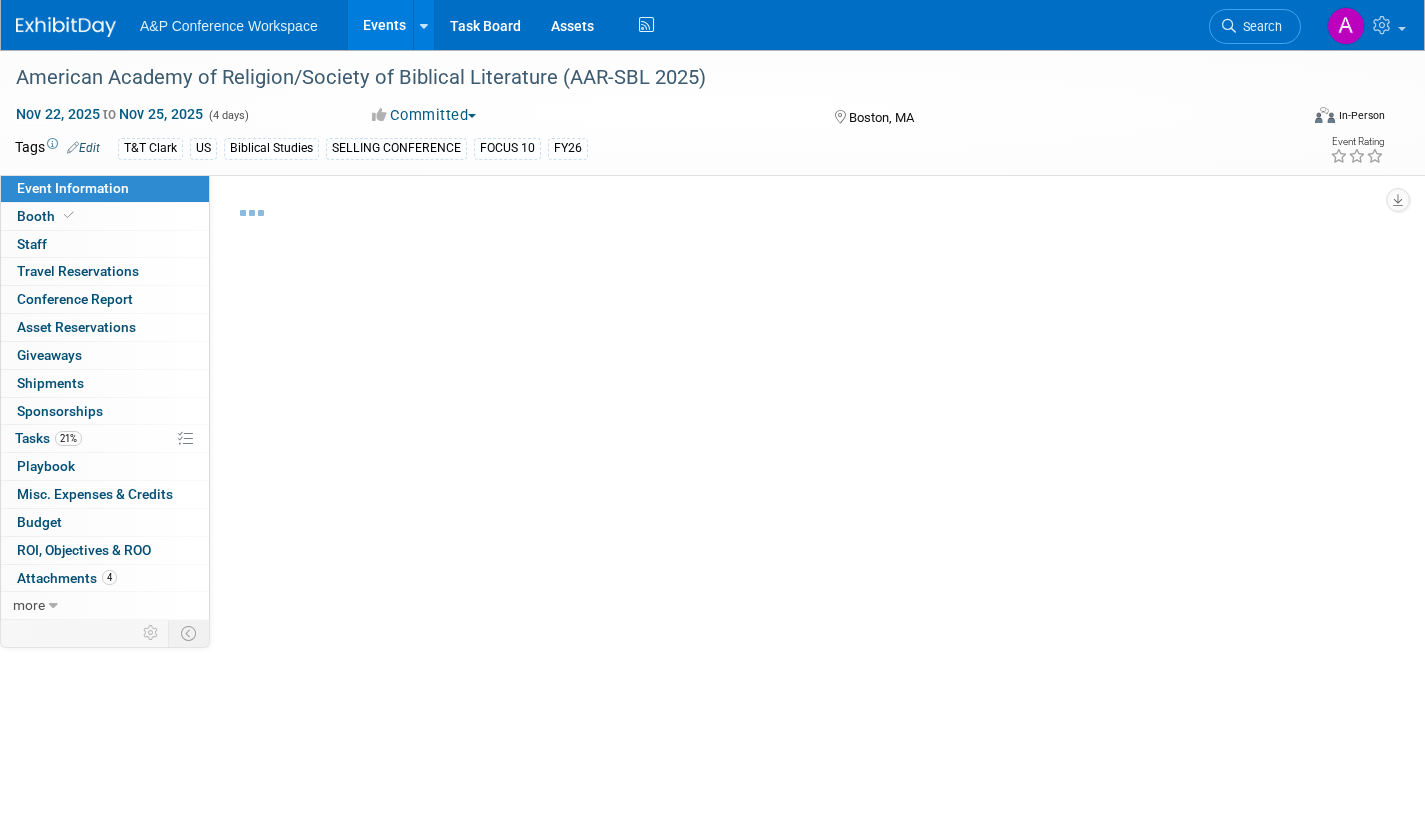 select on "Biblical Studies" 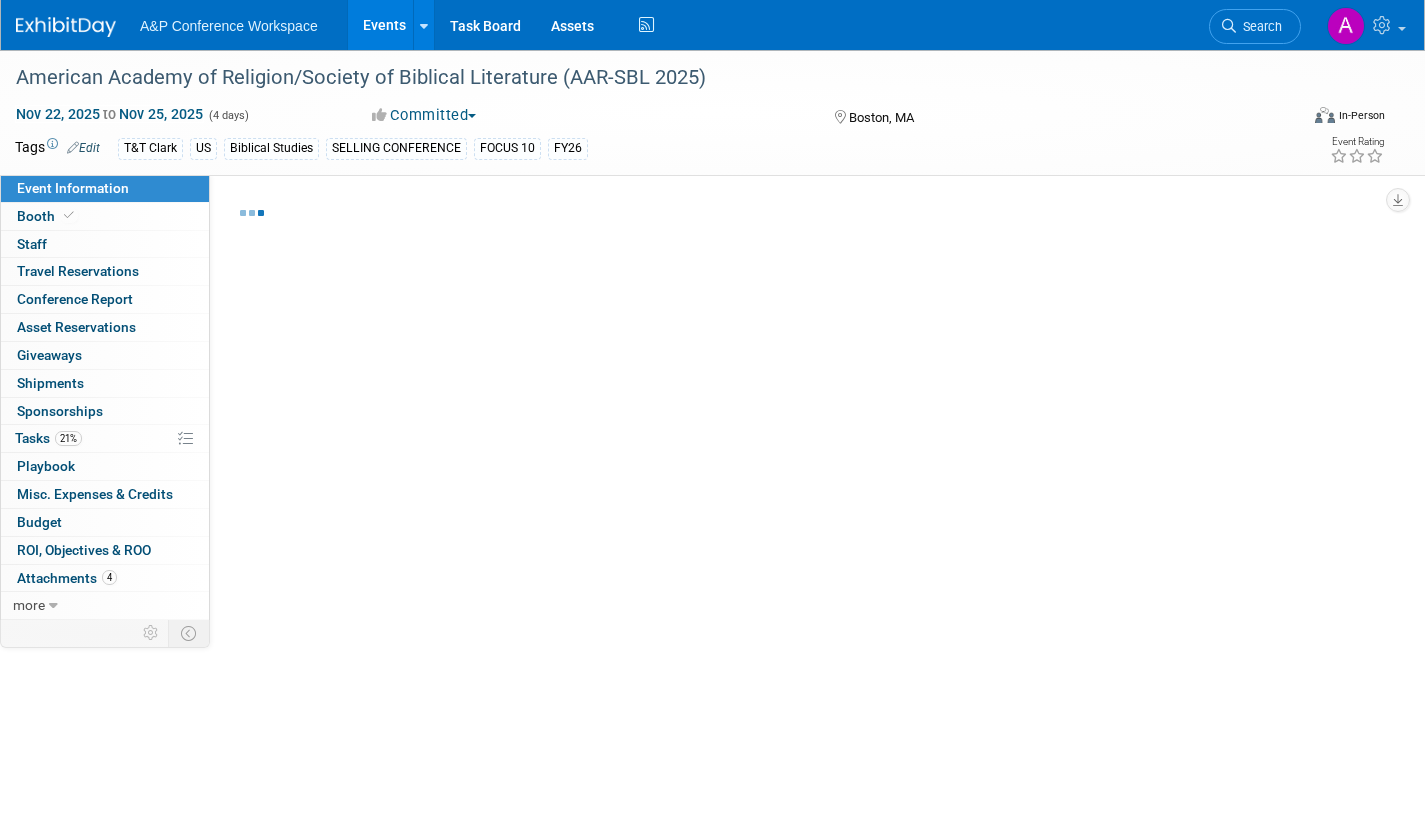 select on "[FIRST] [LAST]" 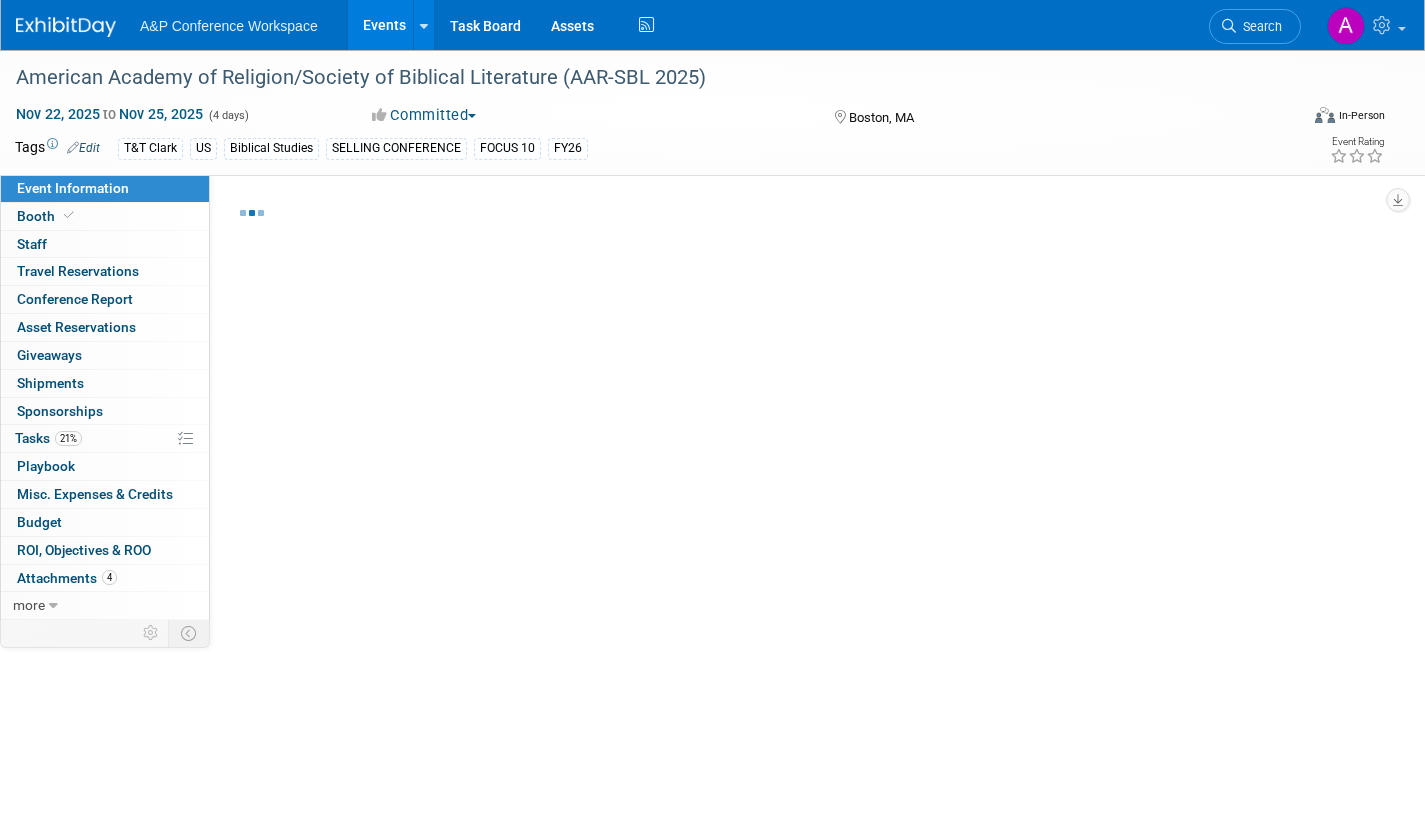 select on "[FIRST] [LAST]" 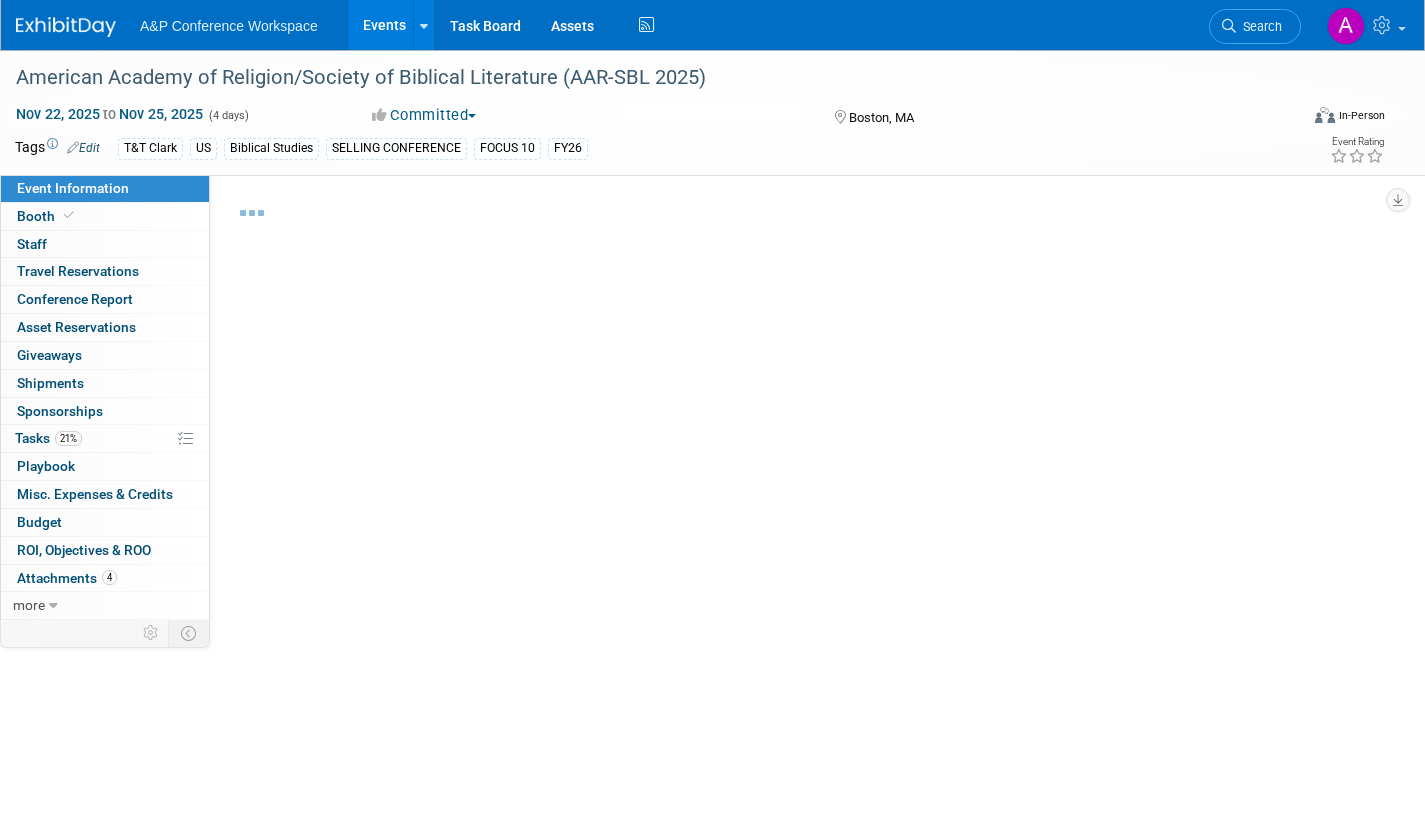 select on "[FIRST] [LAST]" 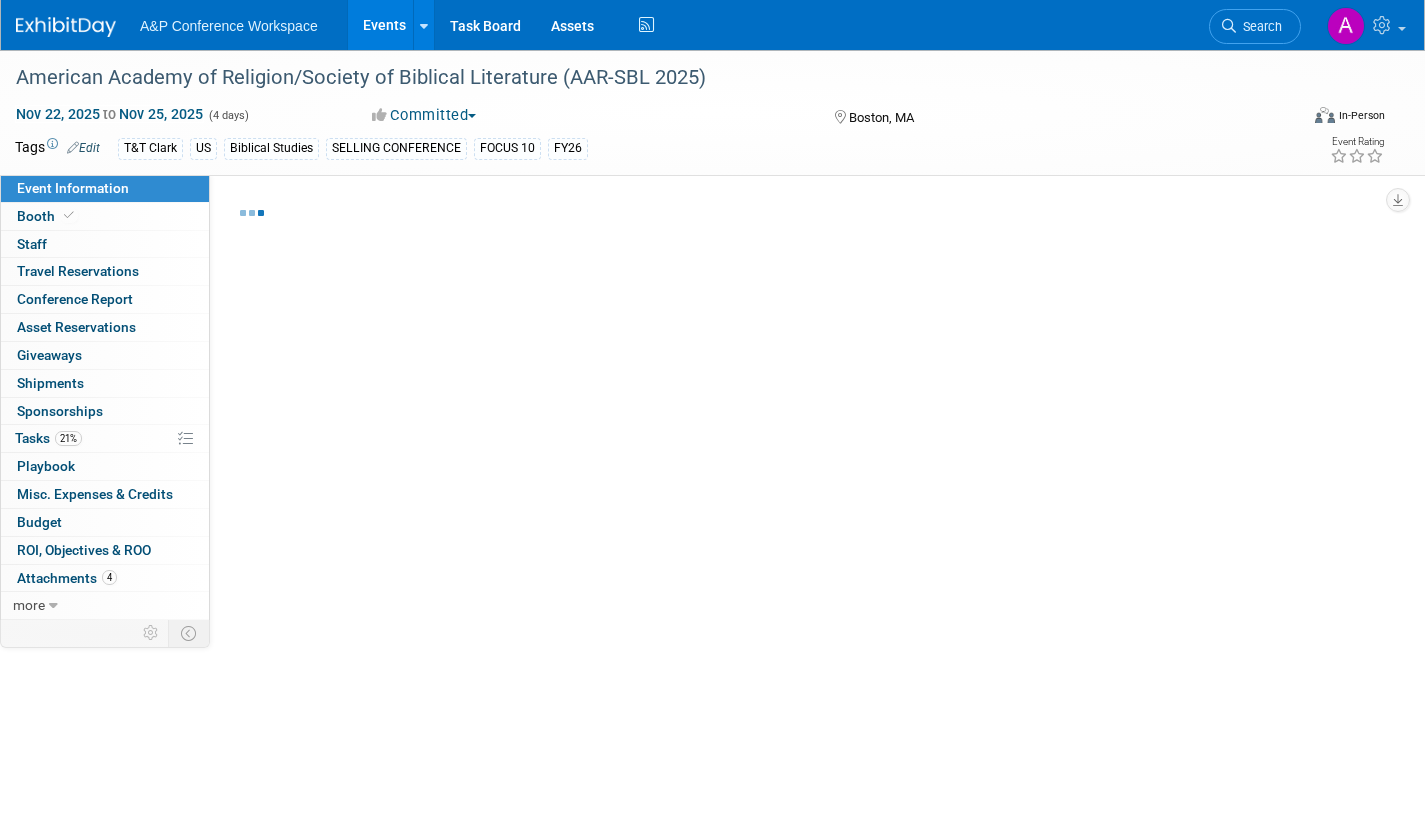 select on "Networking/Commissioning" 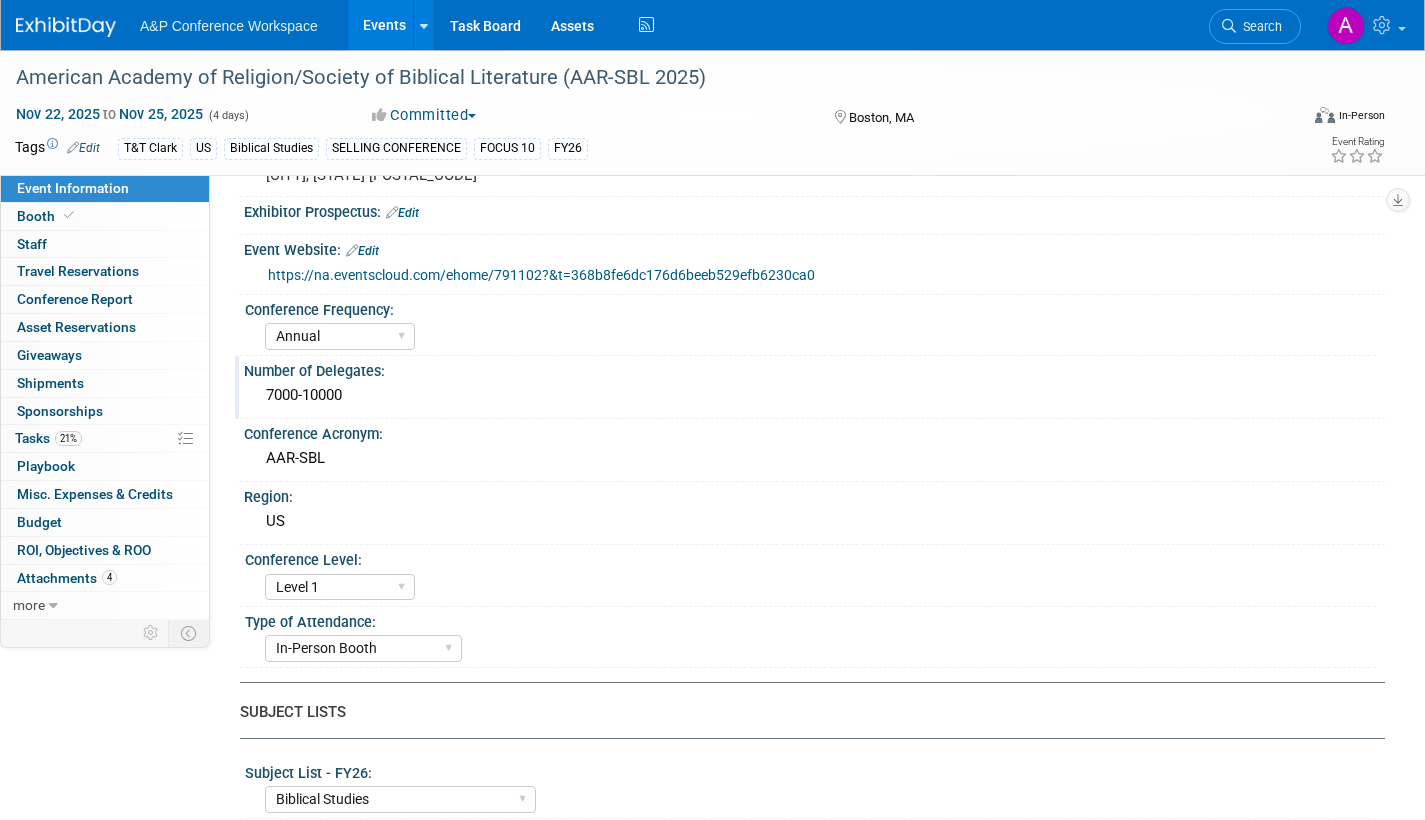 scroll, scrollTop: 0, scrollLeft: 0, axis: both 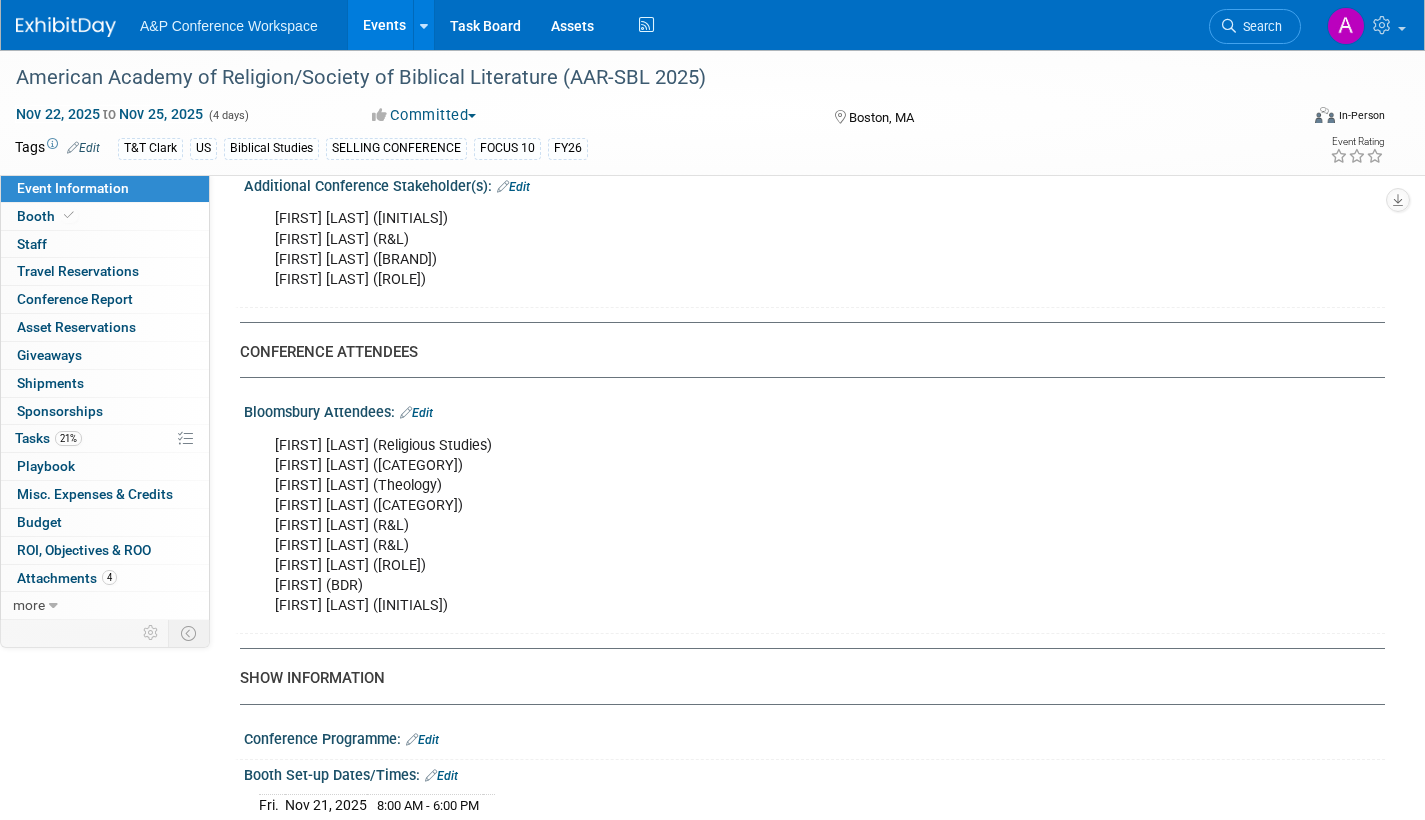 click on "[FIRST] [LAST] (Religious Studies) [FIRST] [LAST] (Biblical Studies) [FIRST] [LAST] (Theology) [FIRST] [LAST] (Biblical Studies) [FIRST] [LAST] (R&L) [FIRST] [LAST] (R&L) [FIRST] [LAST] (BDR) [FIRST] [LAST] (BDR) [FIRST] [LAST] (R&L)" at bounding box center (712, 526) 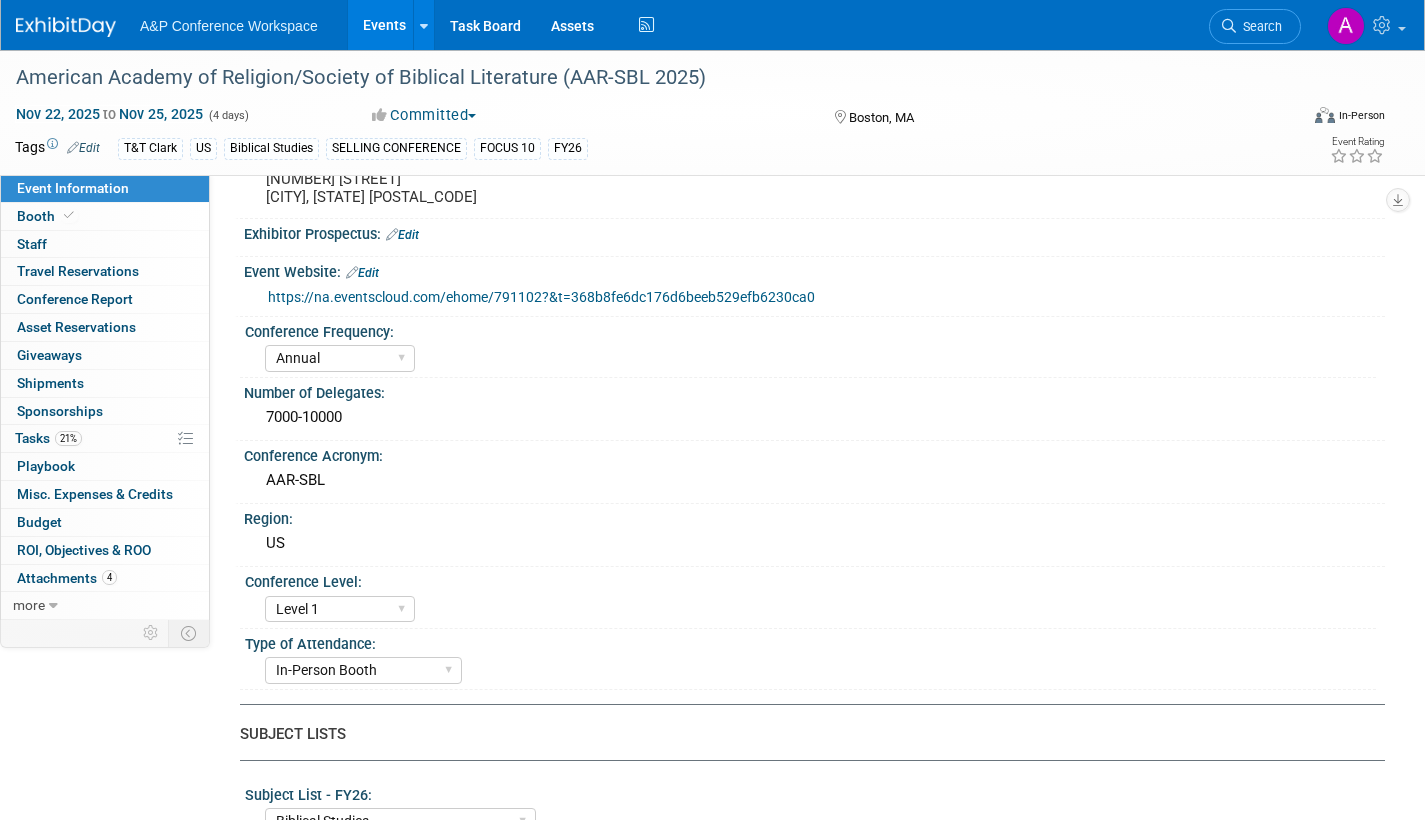 scroll, scrollTop: 0, scrollLeft: 0, axis: both 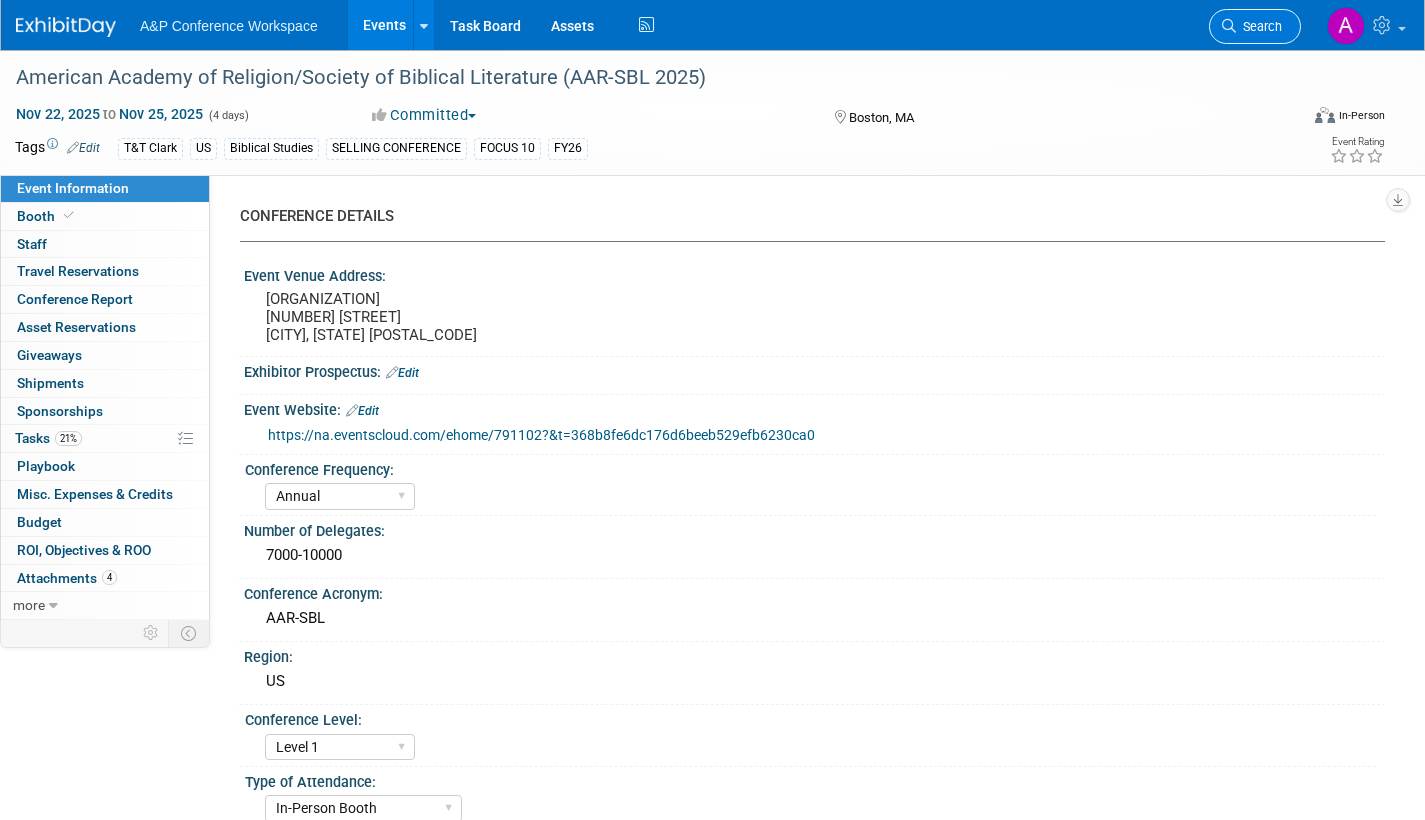 click at bounding box center (1229, 26) 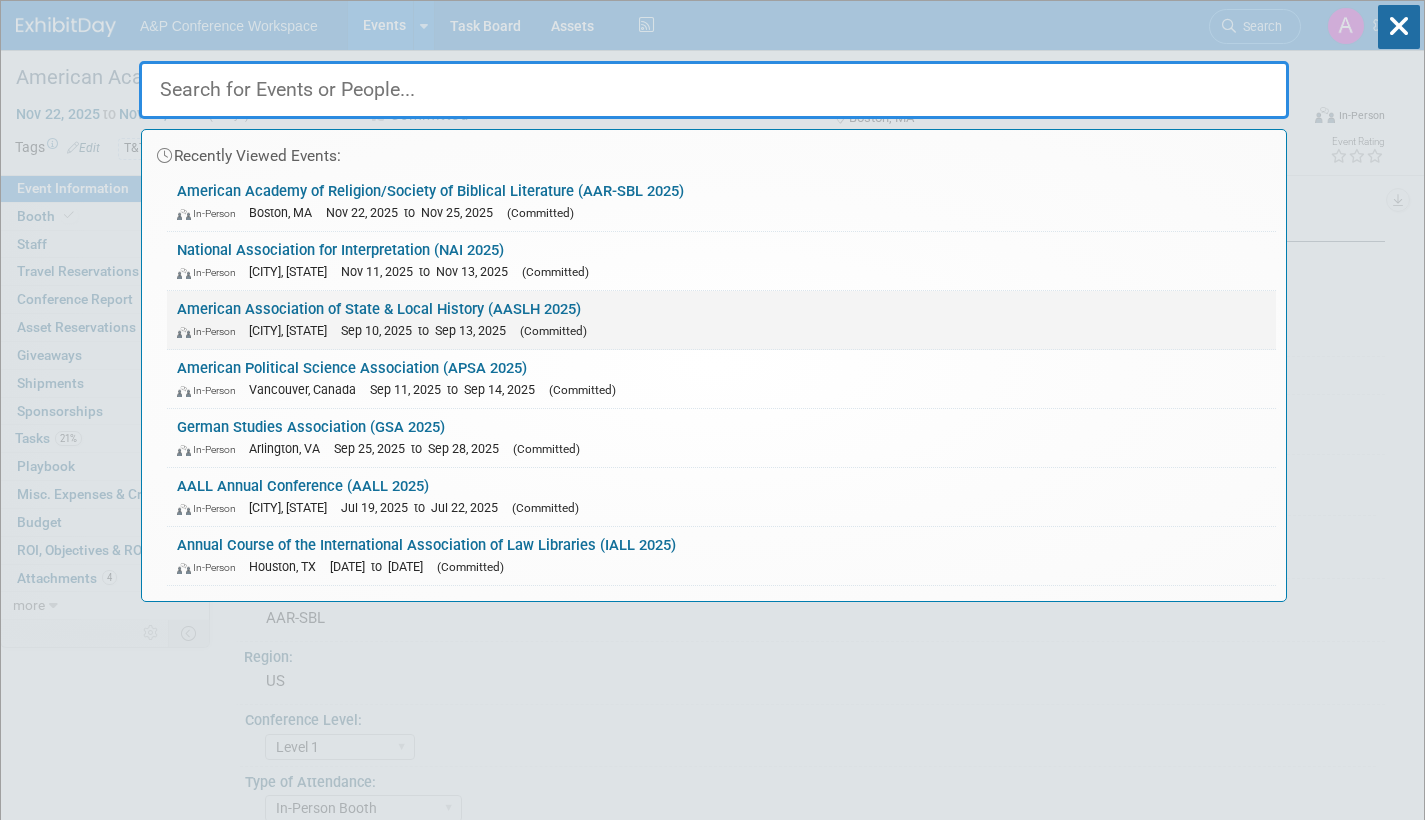 click on "In-Person
[CITY], [STATE]
[DATE]  to  [DATE]
(Committed)" at bounding box center (721, 330) 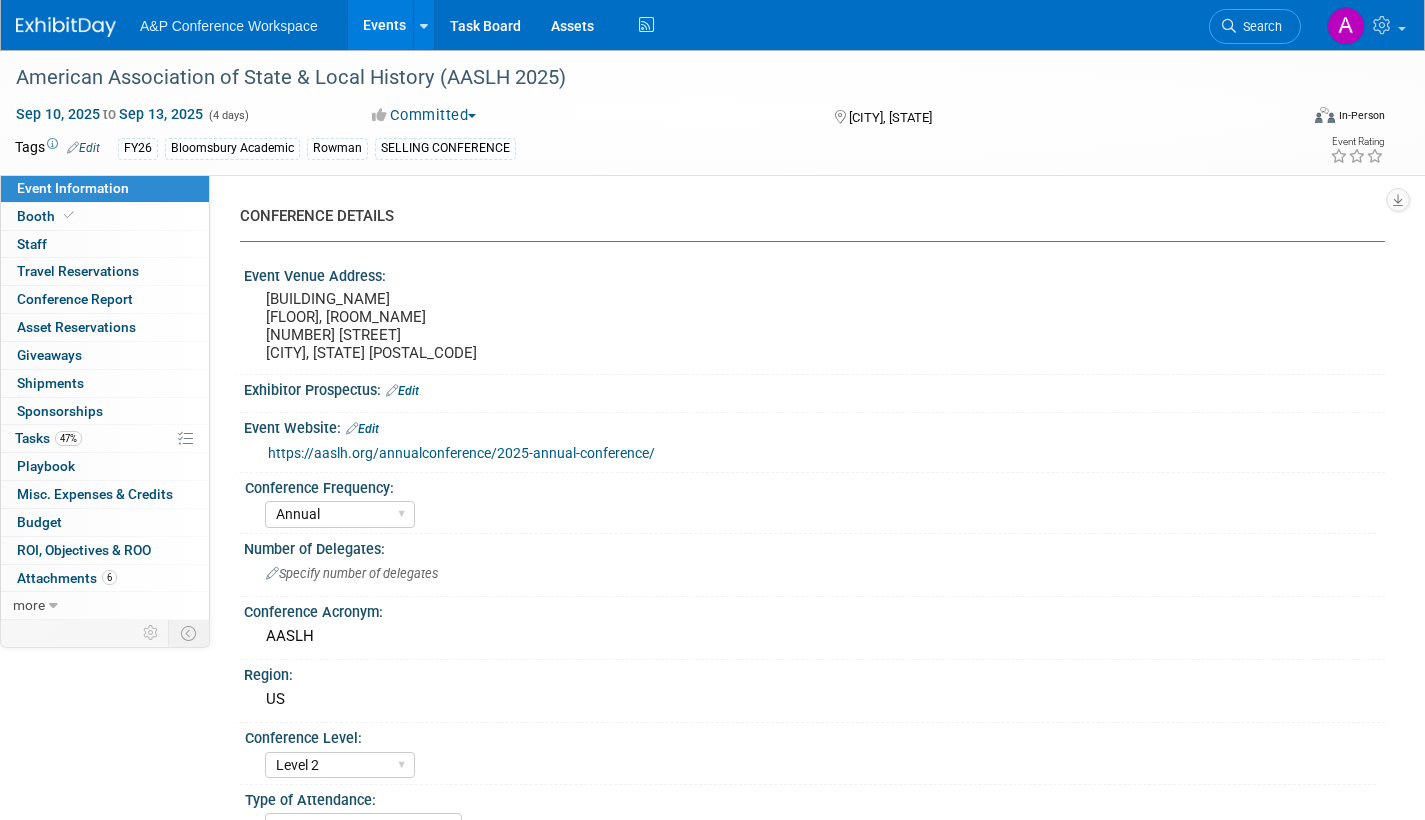 select on "Annual" 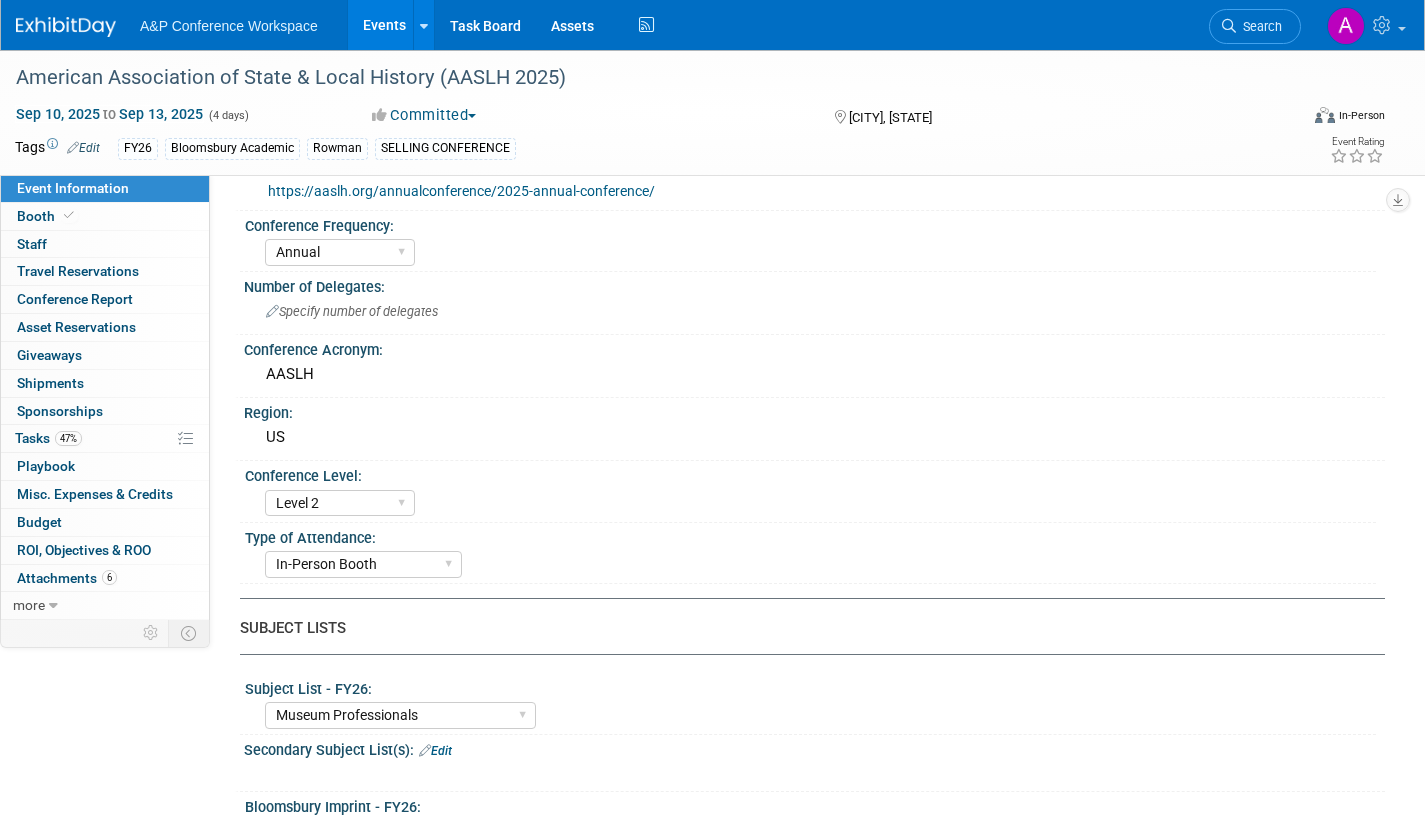 scroll, scrollTop: 0, scrollLeft: 0, axis: both 